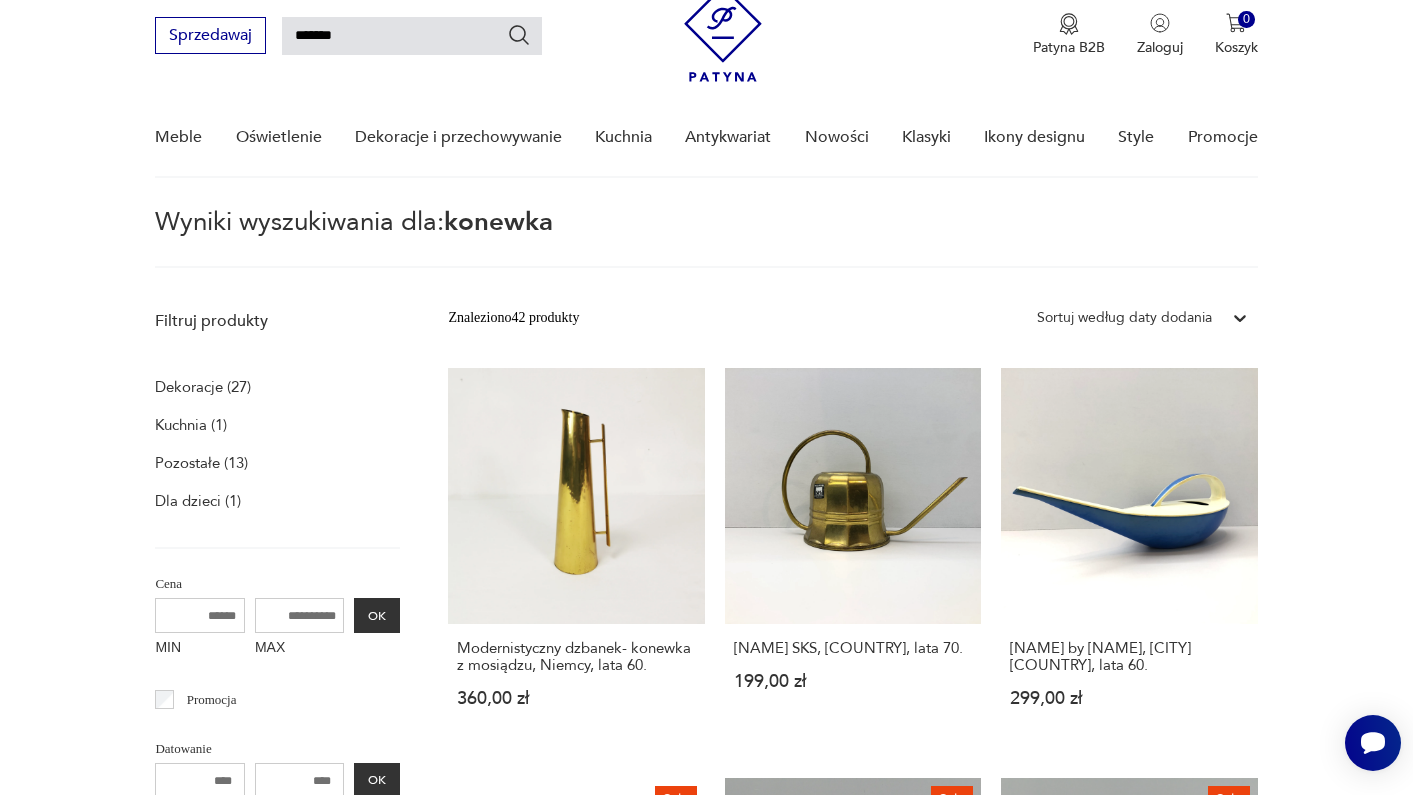 scroll, scrollTop: 0, scrollLeft: 0, axis: both 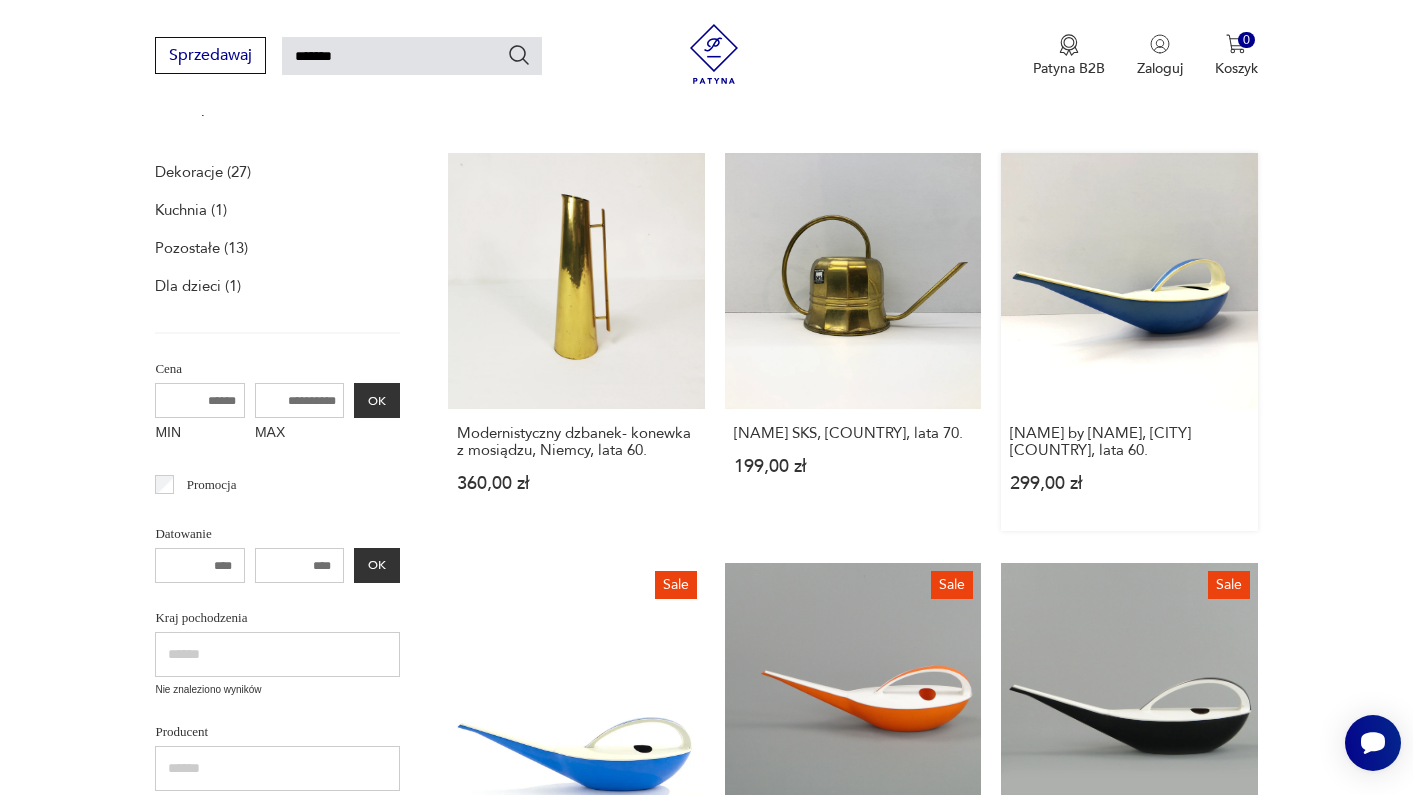 click on "[NAME] by [NAME], [CITY] [COUNTRY], lata 60. 299,00 zł" at bounding box center [1129, 342] 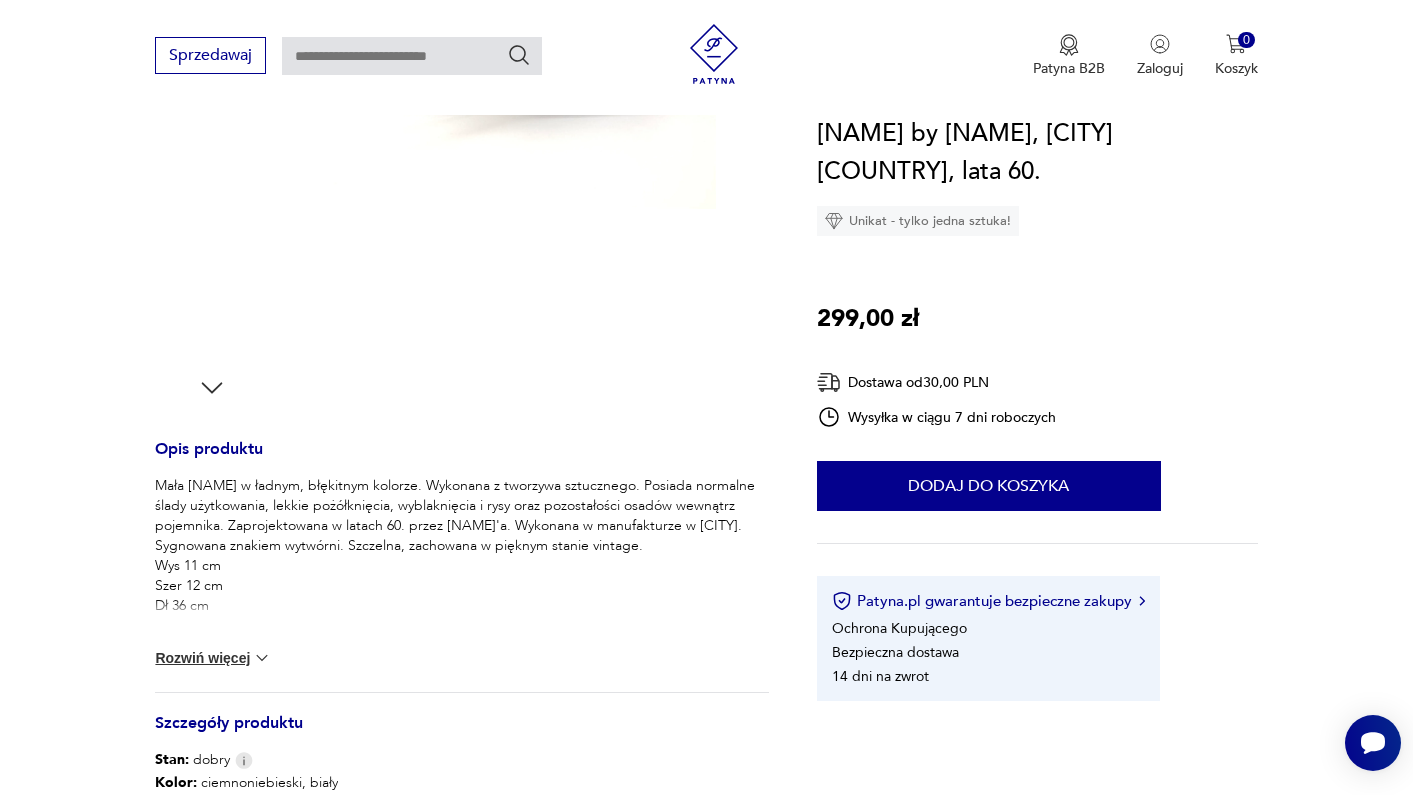 scroll, scrollTop: 630, scrollLeft: 0, axis: vertical 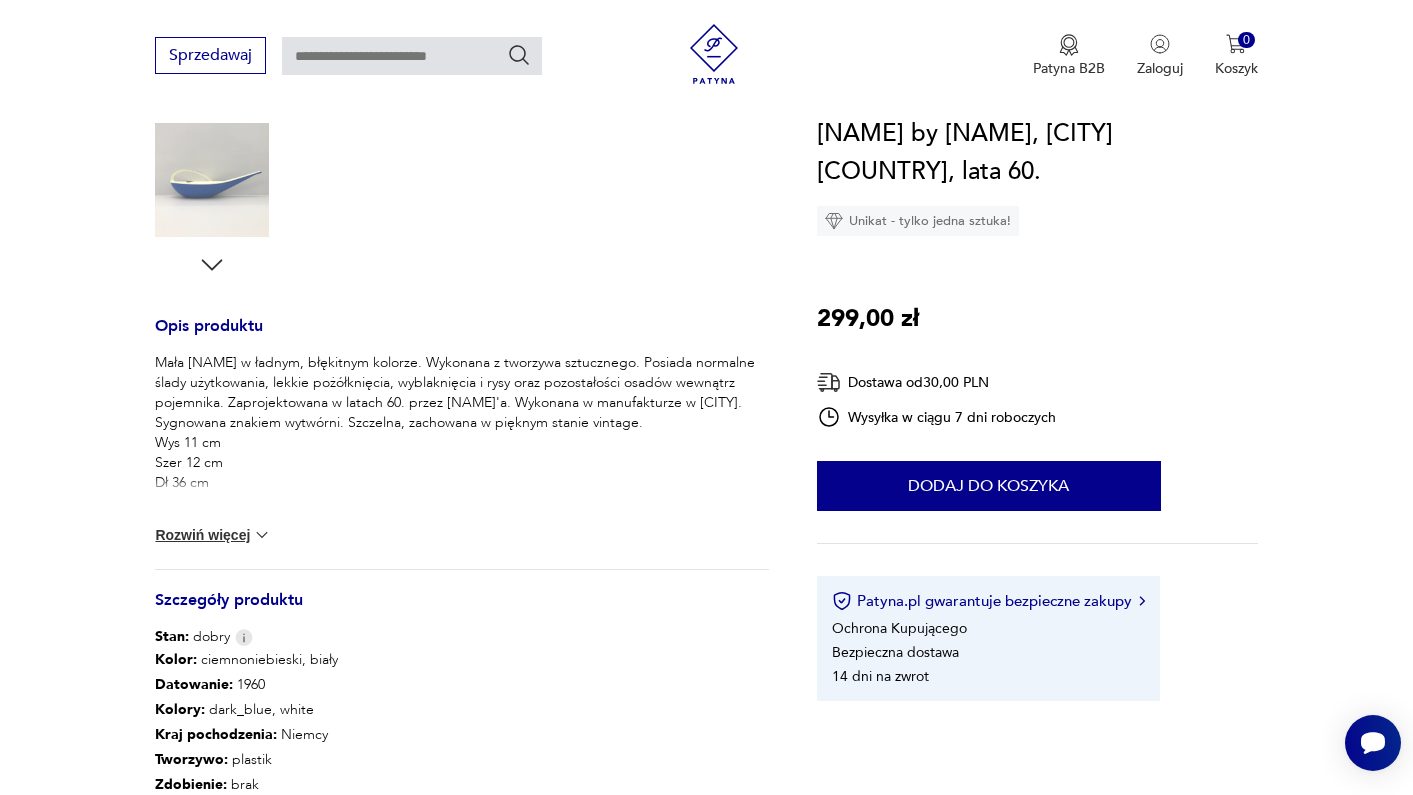 click on "Rozwiń więcej" at bounding box center (213, 535) 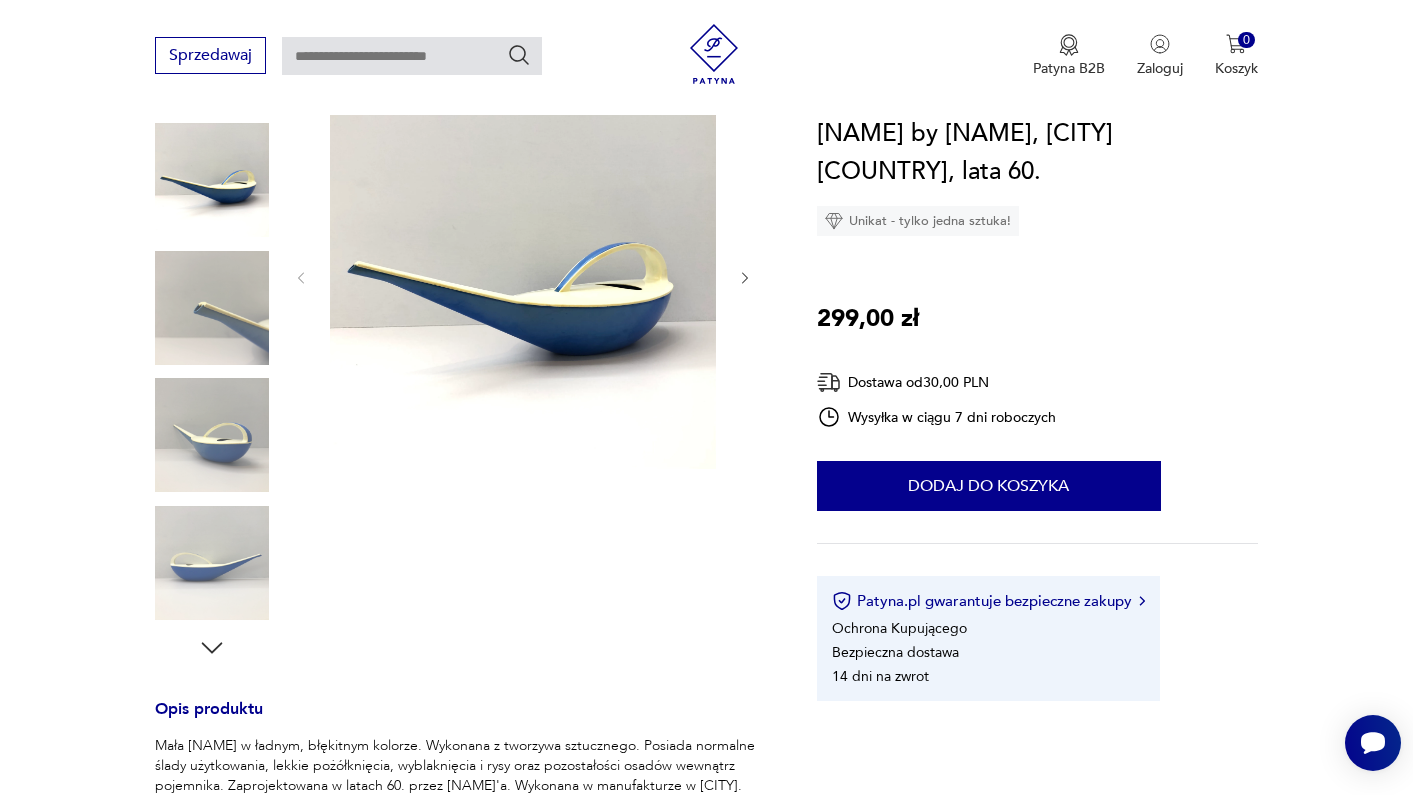 scroll, scrollTop: 186, scrollLeft: 0, axis: vertical 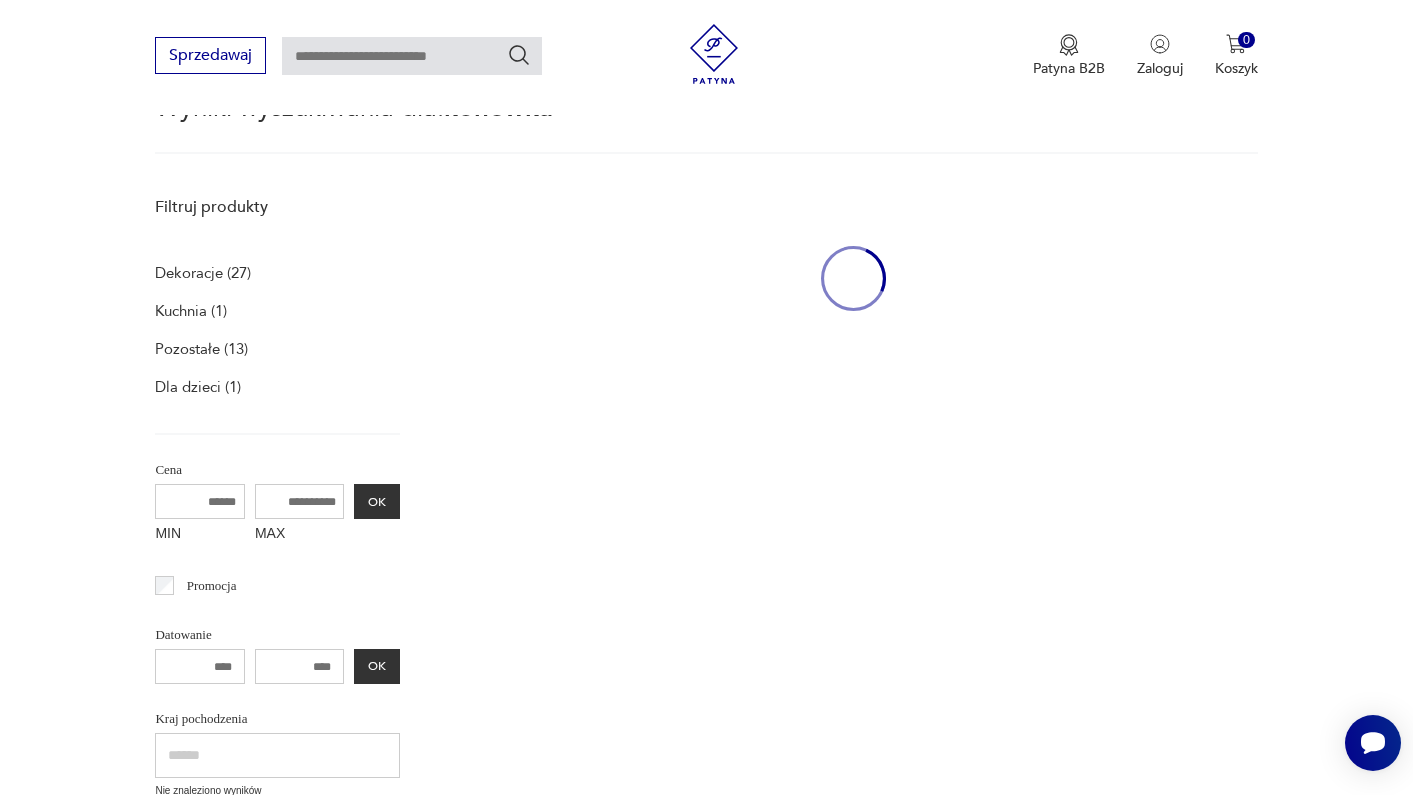 type on "*******" 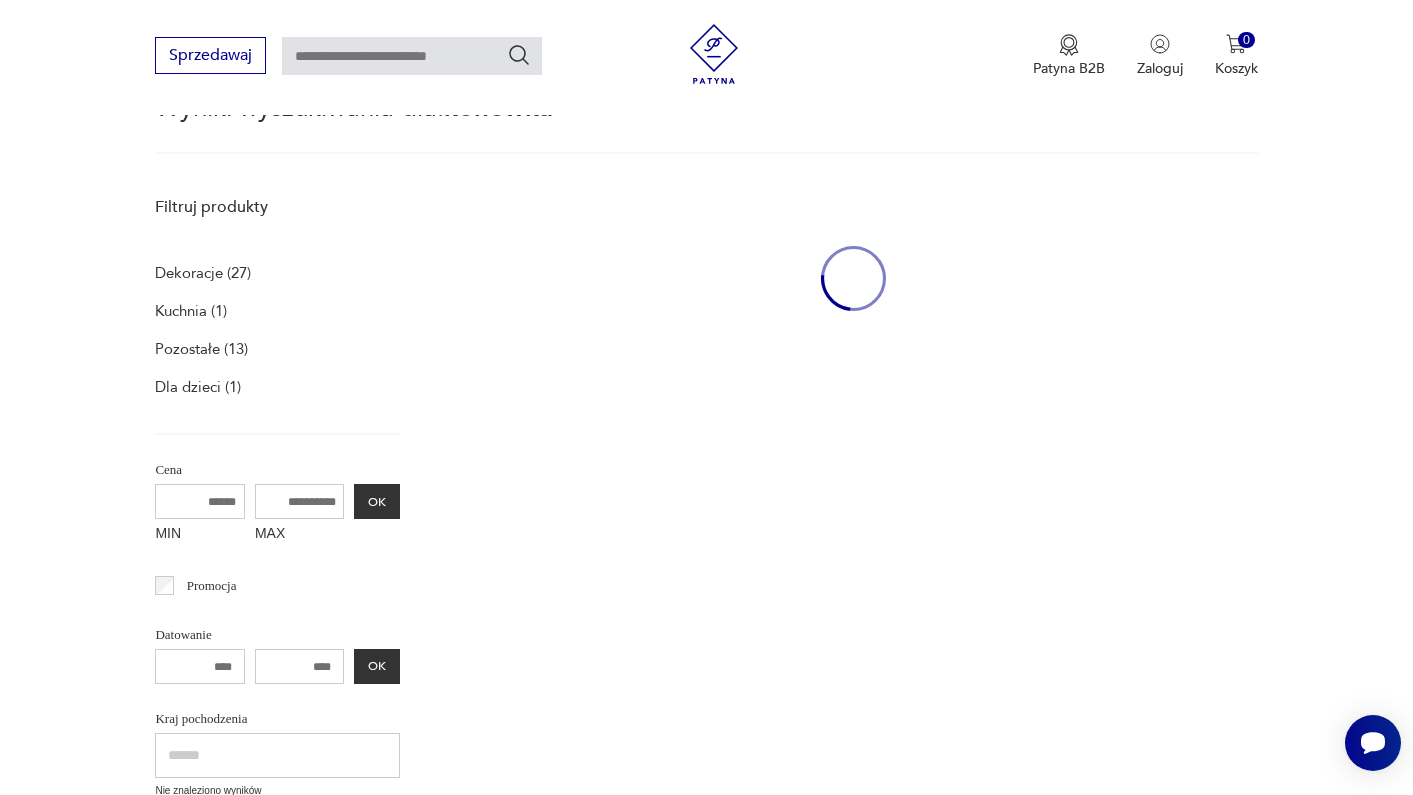 type on "*******" 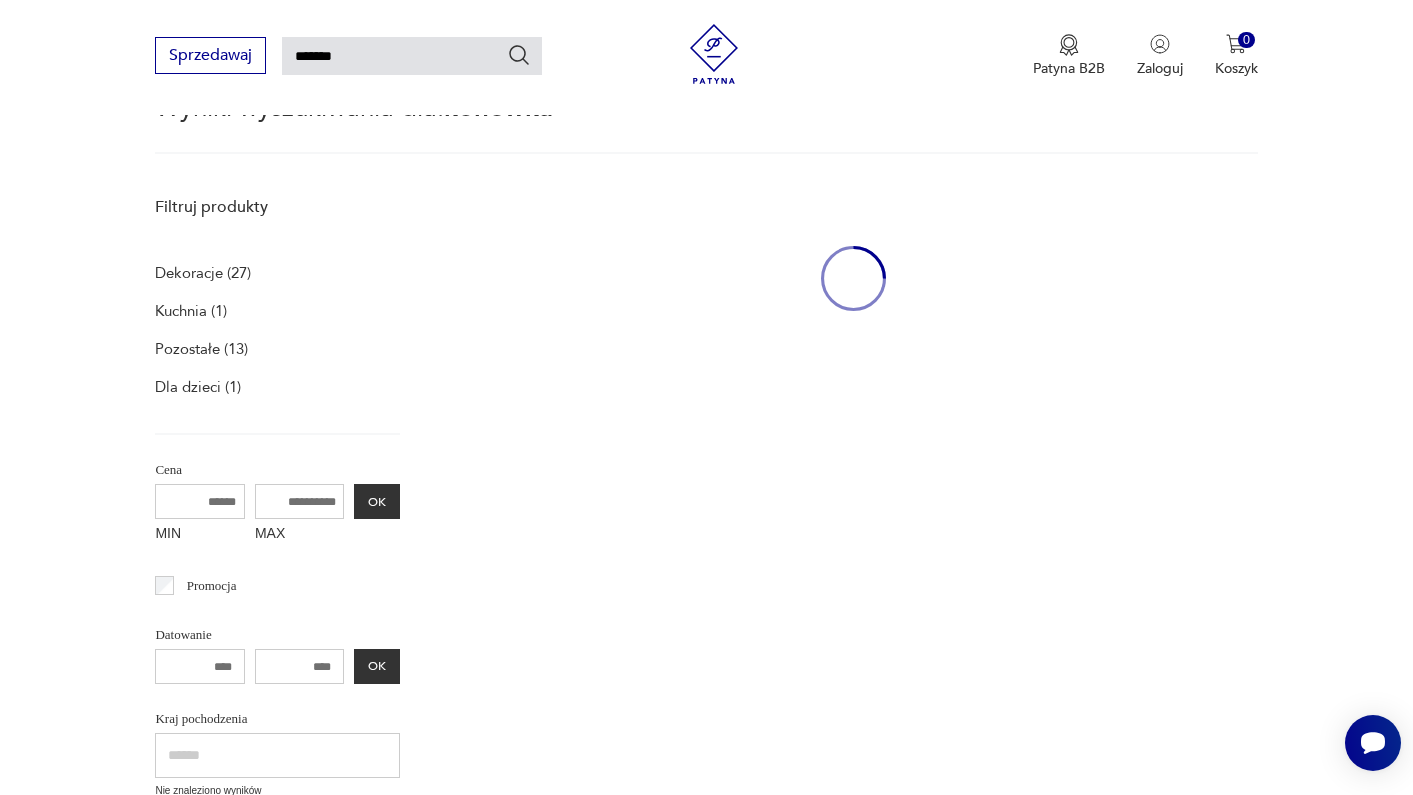 scroll, scrollTop: 287, scrollLeft: 0, axis: vertical 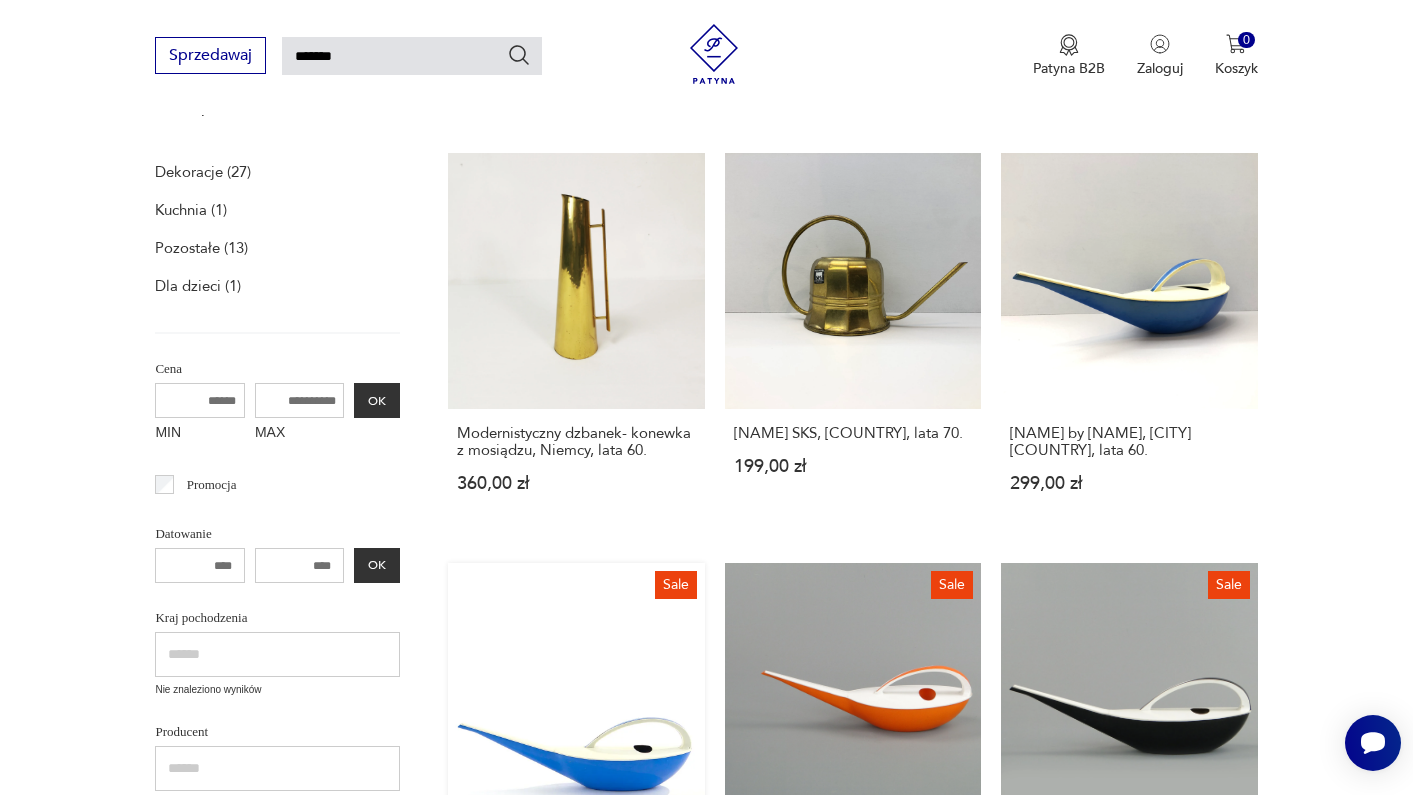 click on "Sale [NAME], [NAME], [CITY], [COUNTRY], 1960 640,00 zł 800,00 zł" at bounding box center [576, 763] 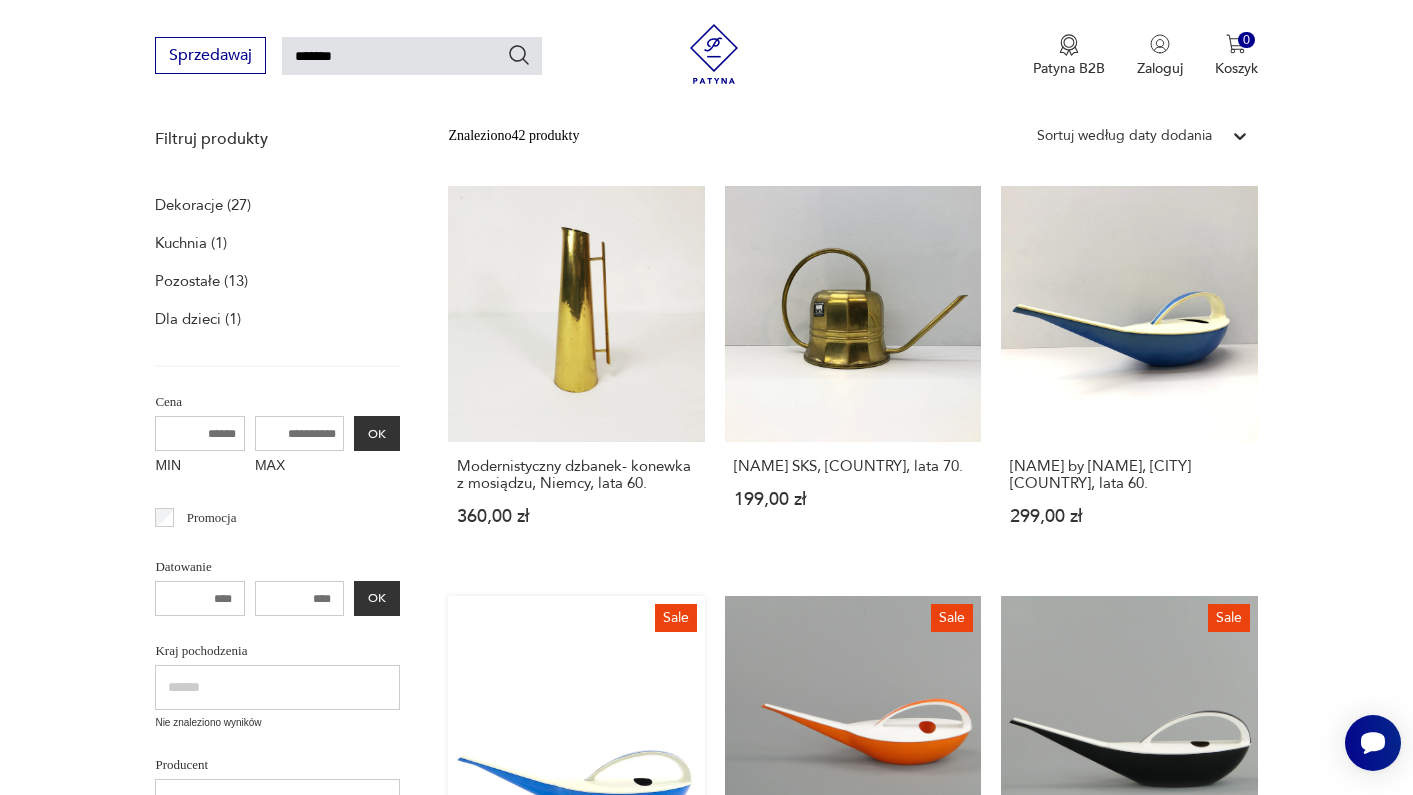 type 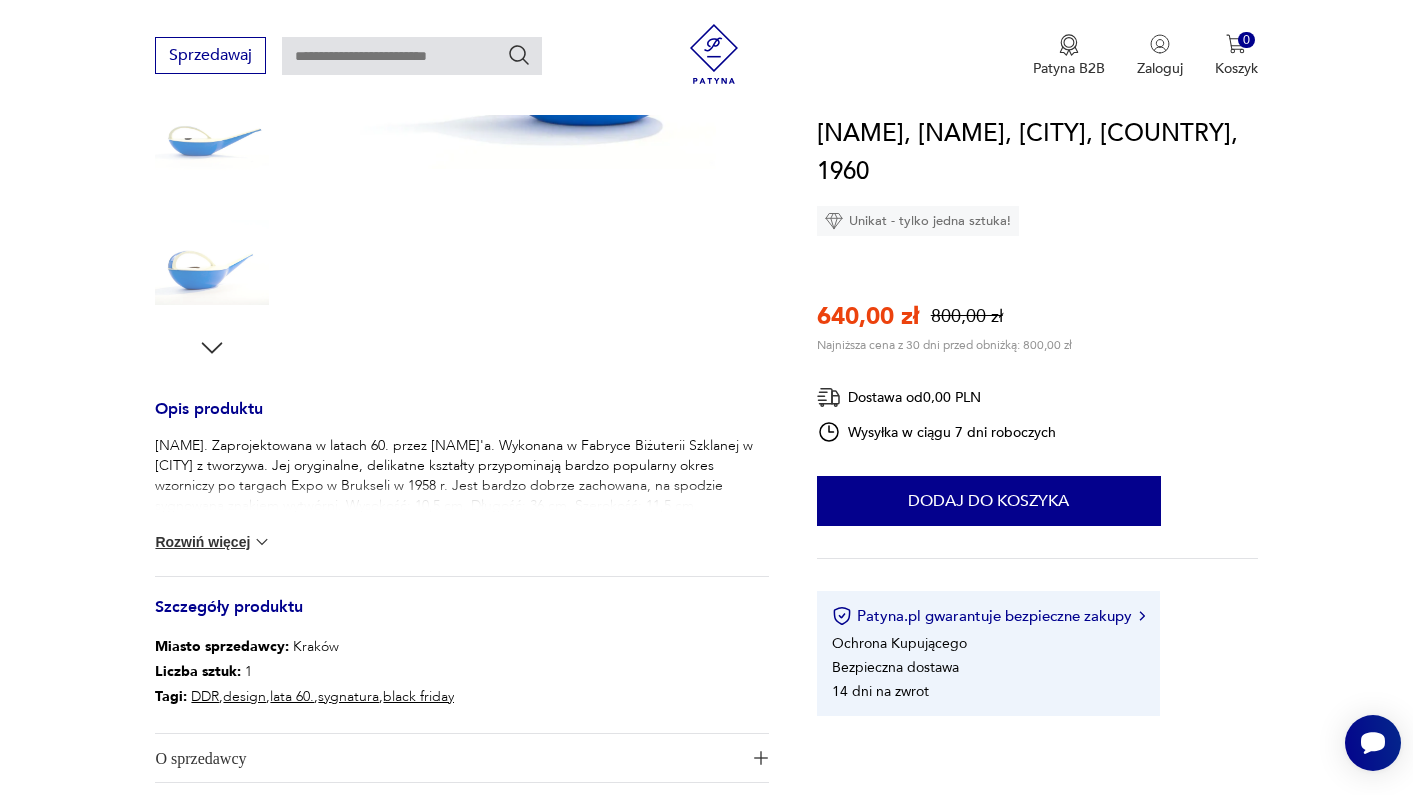 scroll, scrollTop: 716, scrollLeft: 0, axis: vertical 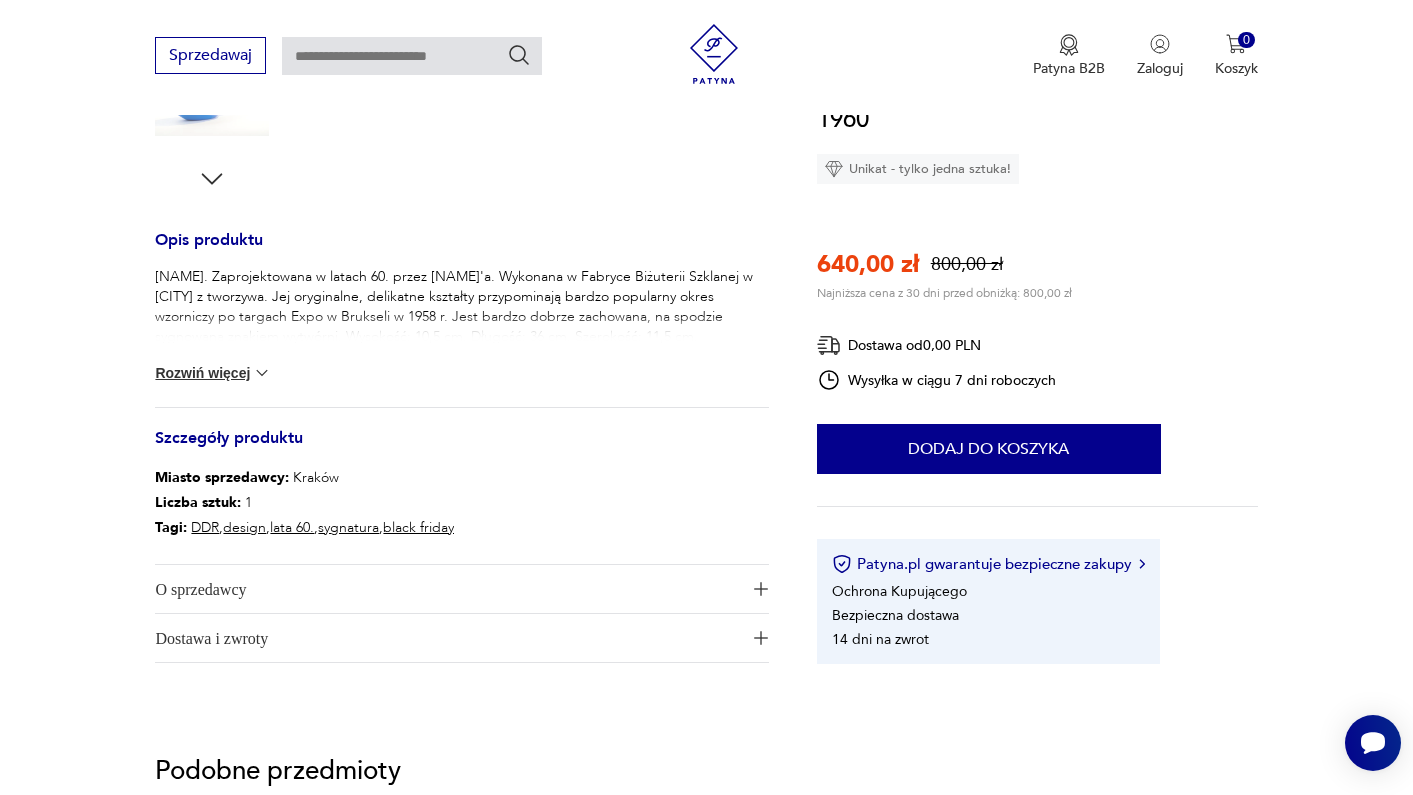 click on "Rozwiń więcej" at bounding box center (213, 373) 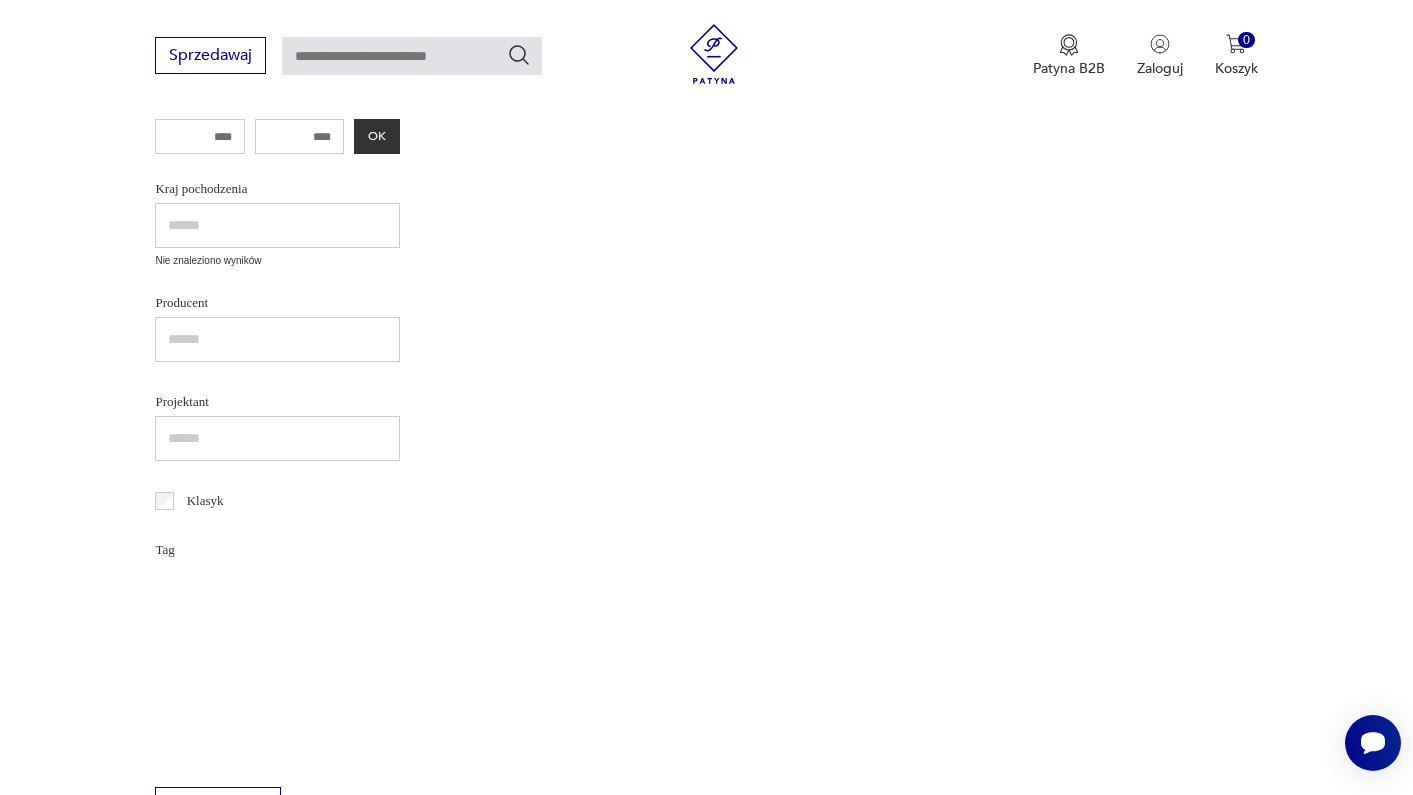 type on "*******" 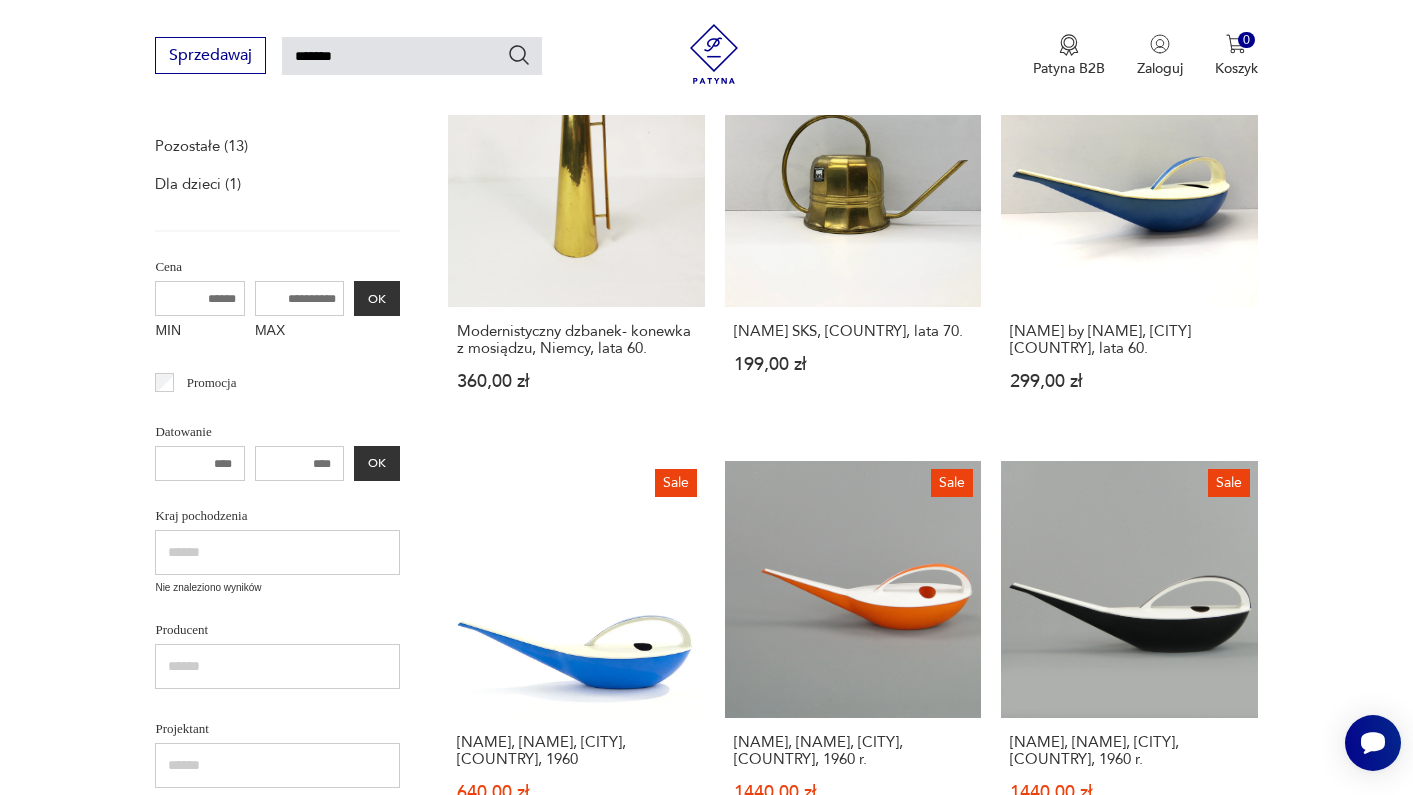 scroll, scrollTop: 390, scrollLeft: 0, axis: vertical 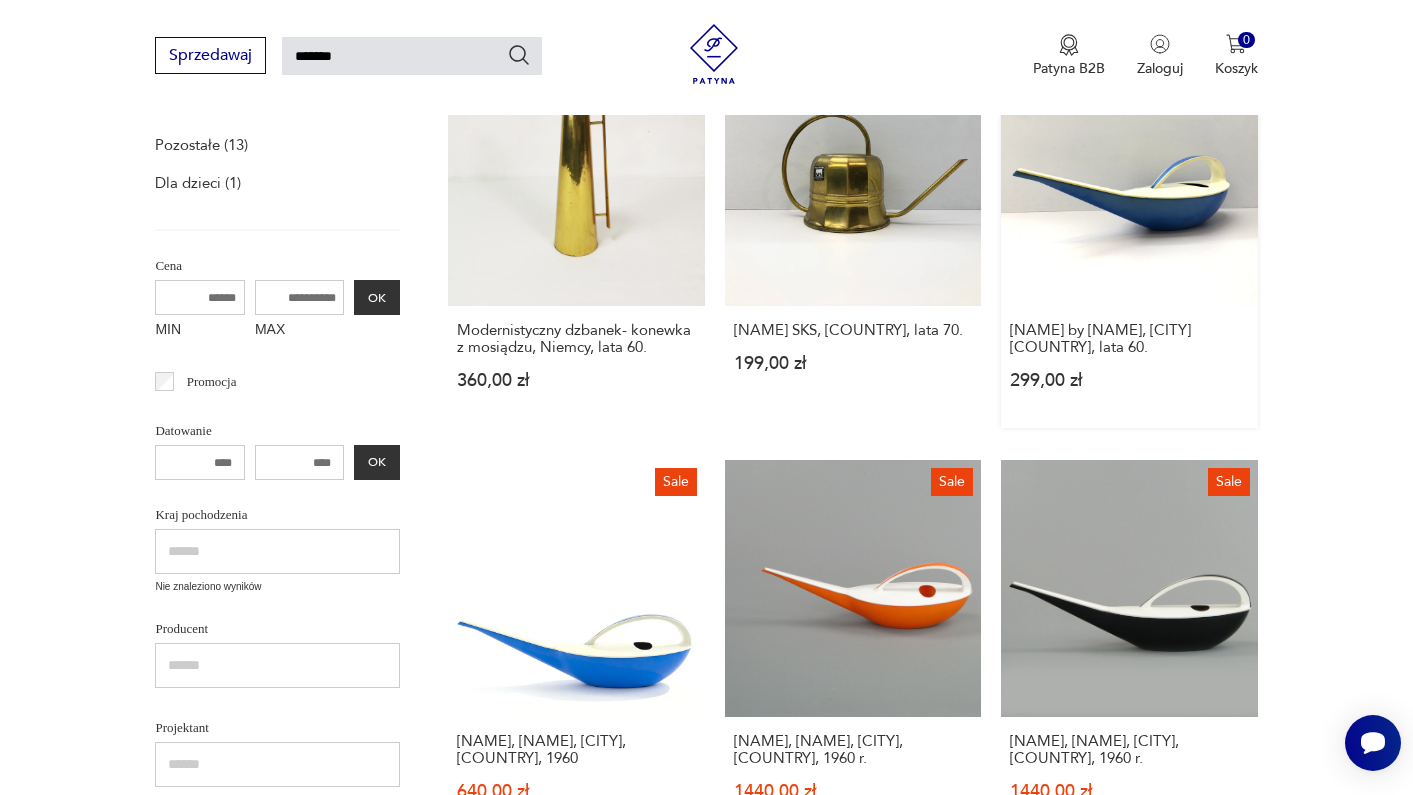 click on "[NAME] by [NAME], [CITY] [COUNTRY], lata 60. 299,00 zł" at bounding box center (1129, 239) 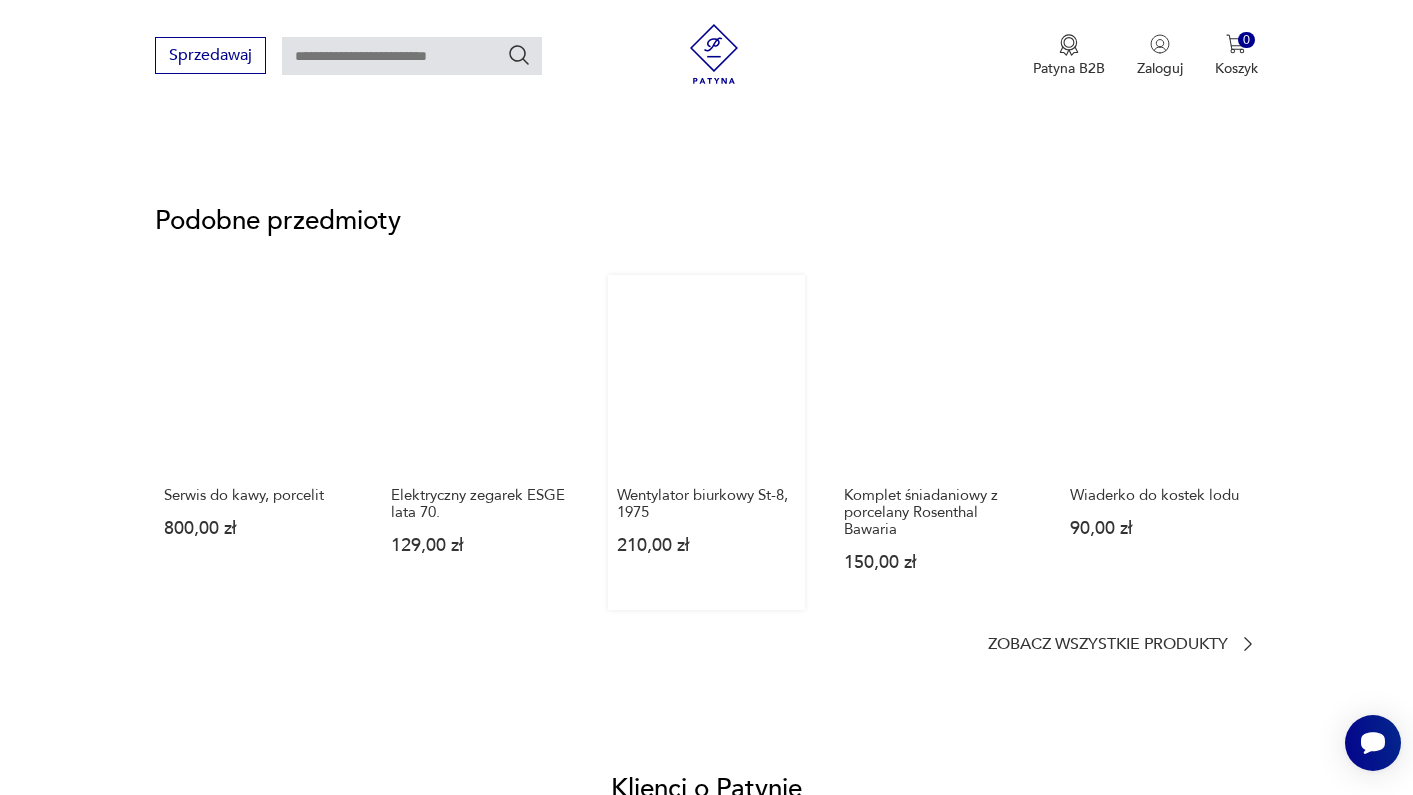 scroll, scrollTop: 1111, scrollLeft: 0, axis: vertical 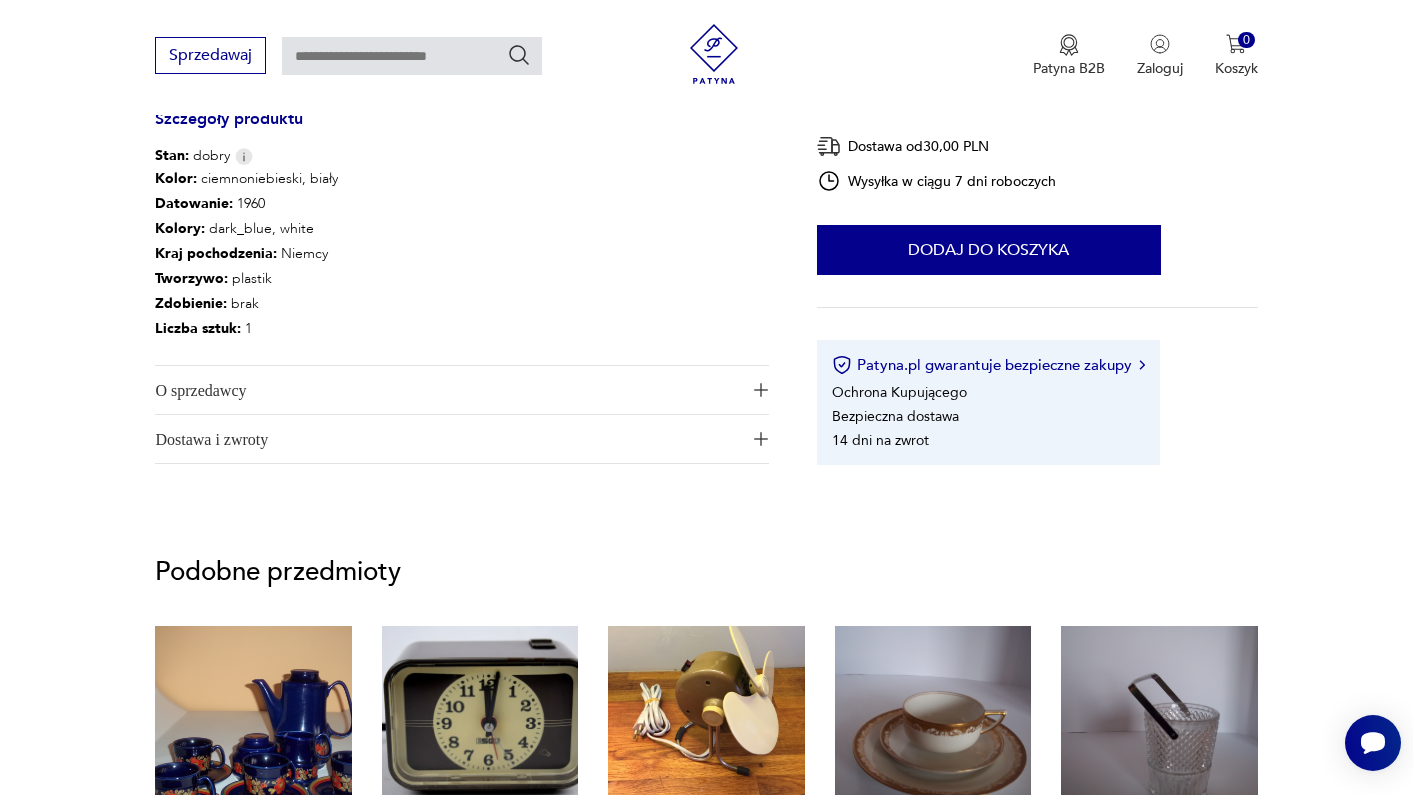 click on "O sprzedawcy" at bounding box center [448, 390] 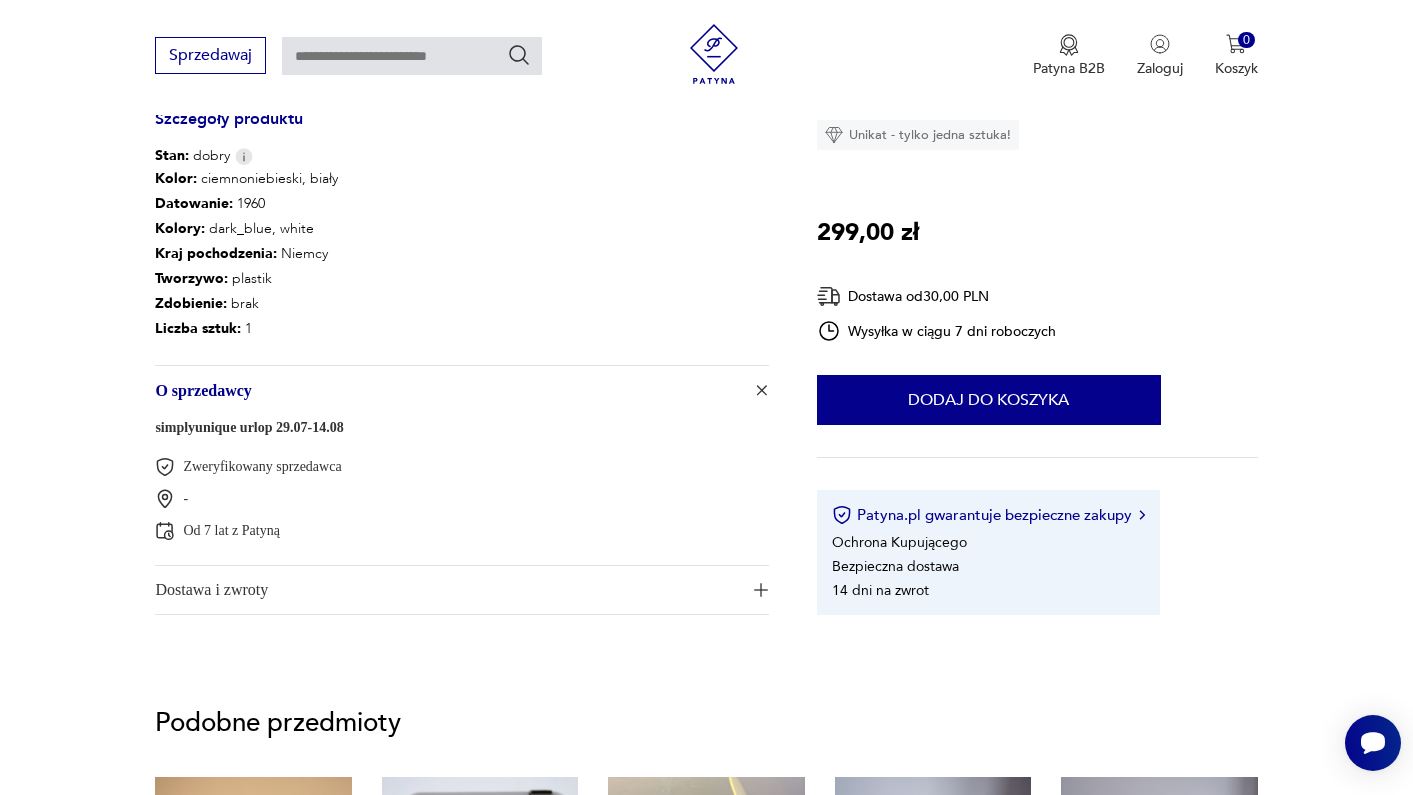 click on "Dostawa i zwroty" at bounding box center (448, 590) 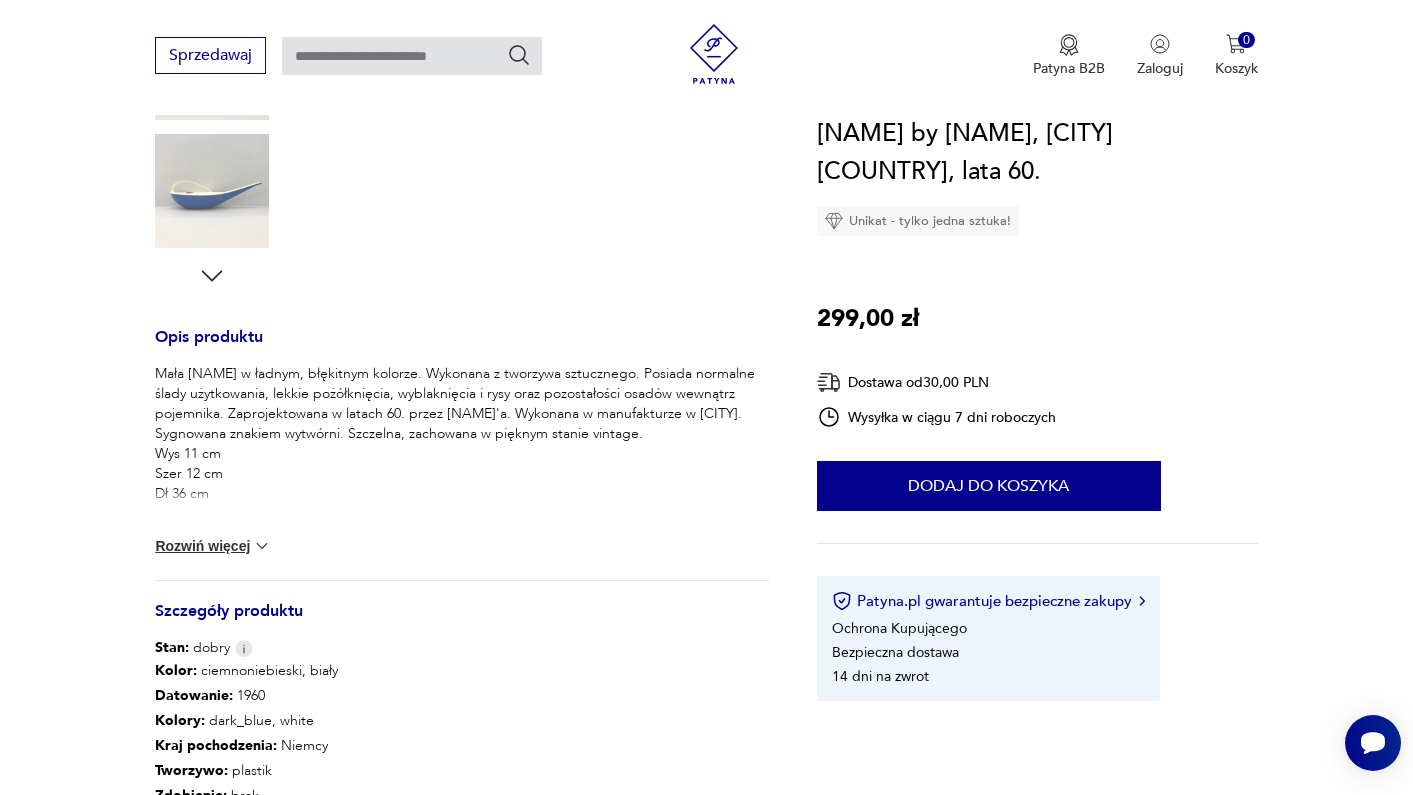 scroll, scrollTop: 273, scrollLeft: 0, axis: vertical 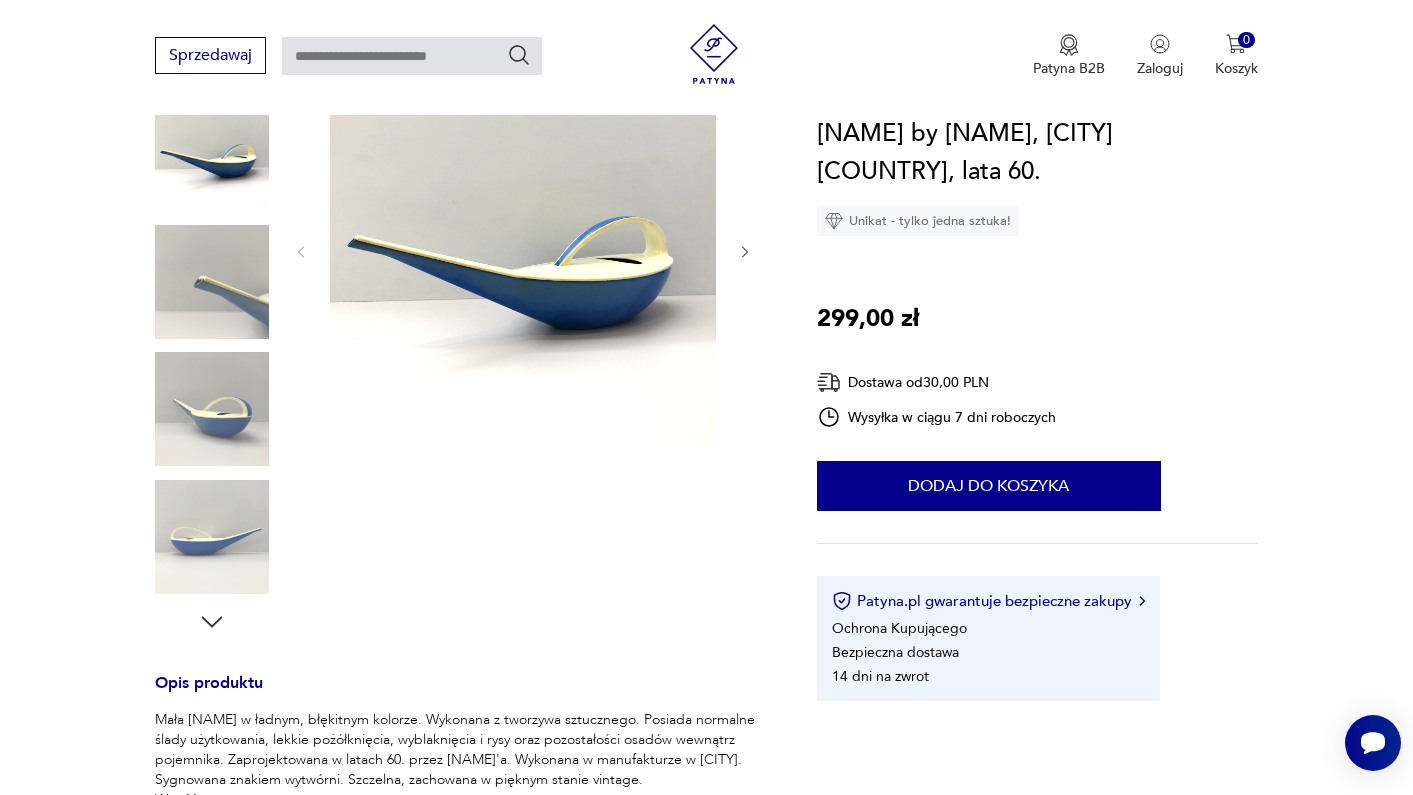 click at bounding box center (212, 282) 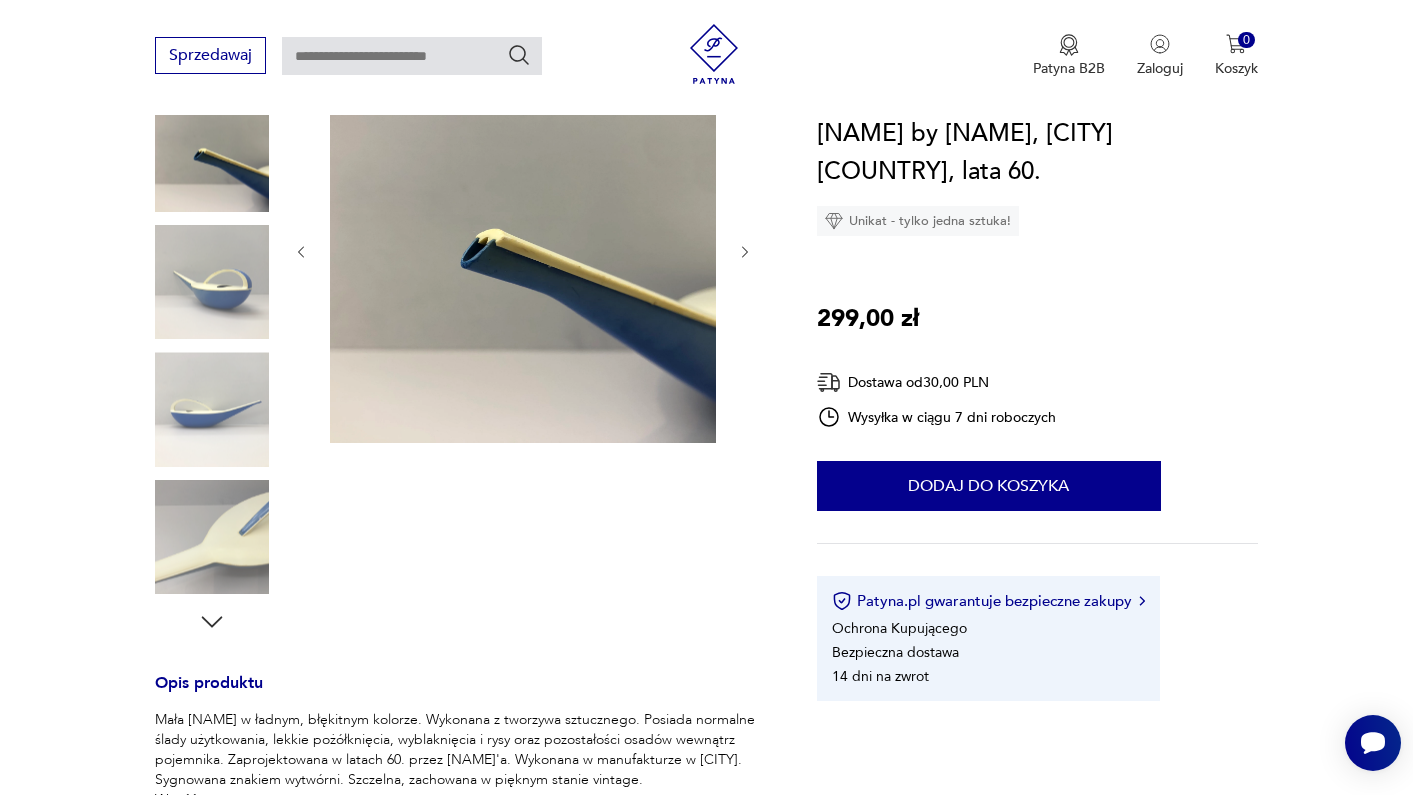 click at bounding box center (212, 282) 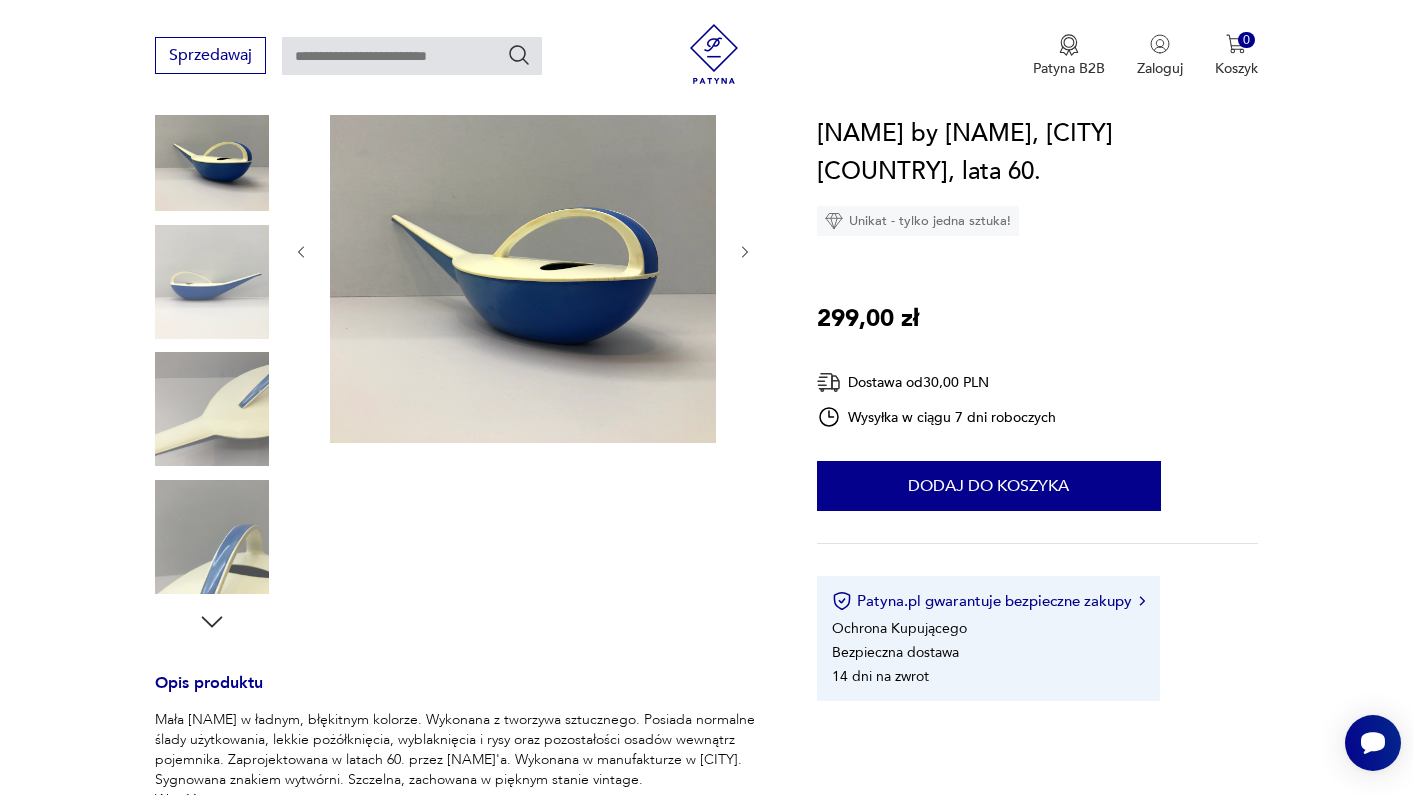 click at bounding box center [212, 282] 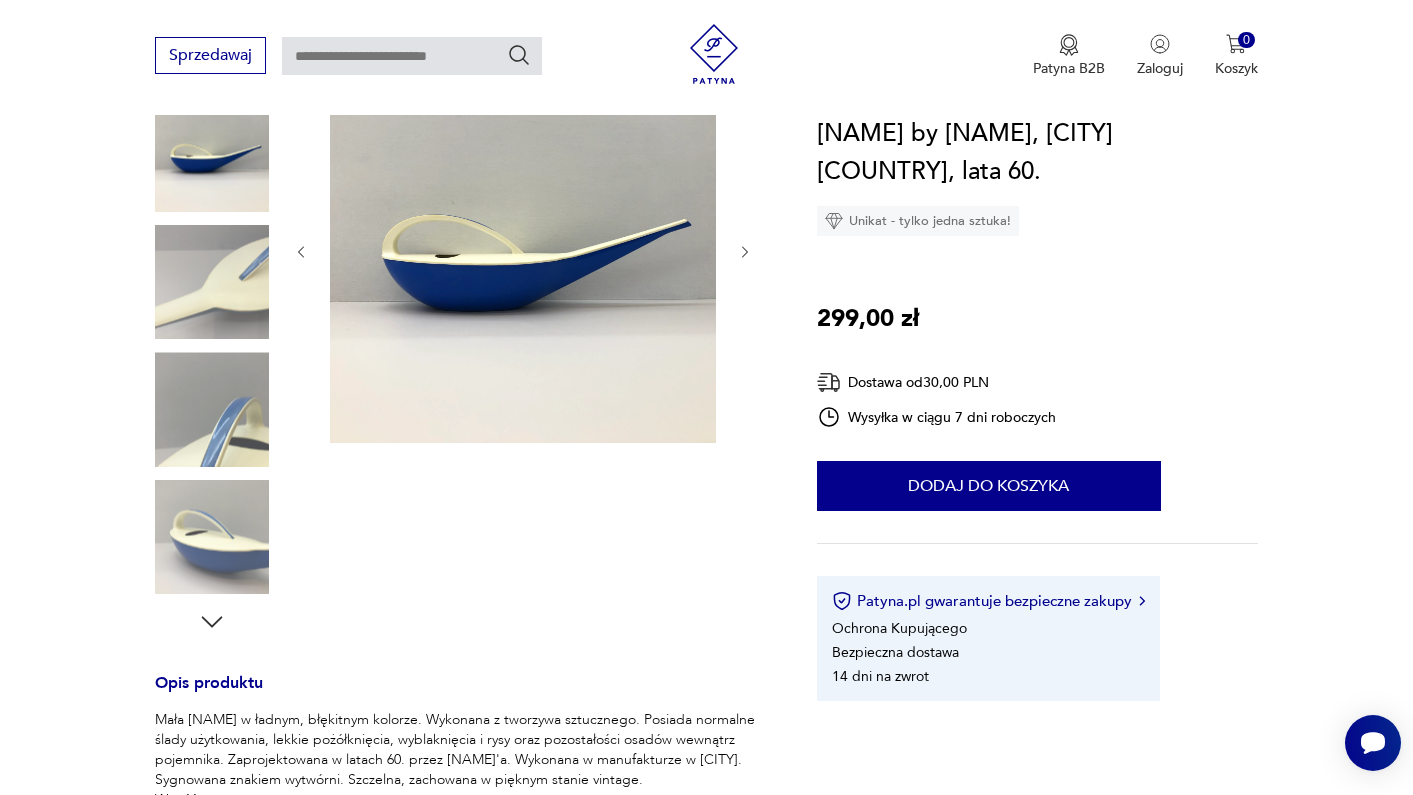 click at bounding box center [212, 282] 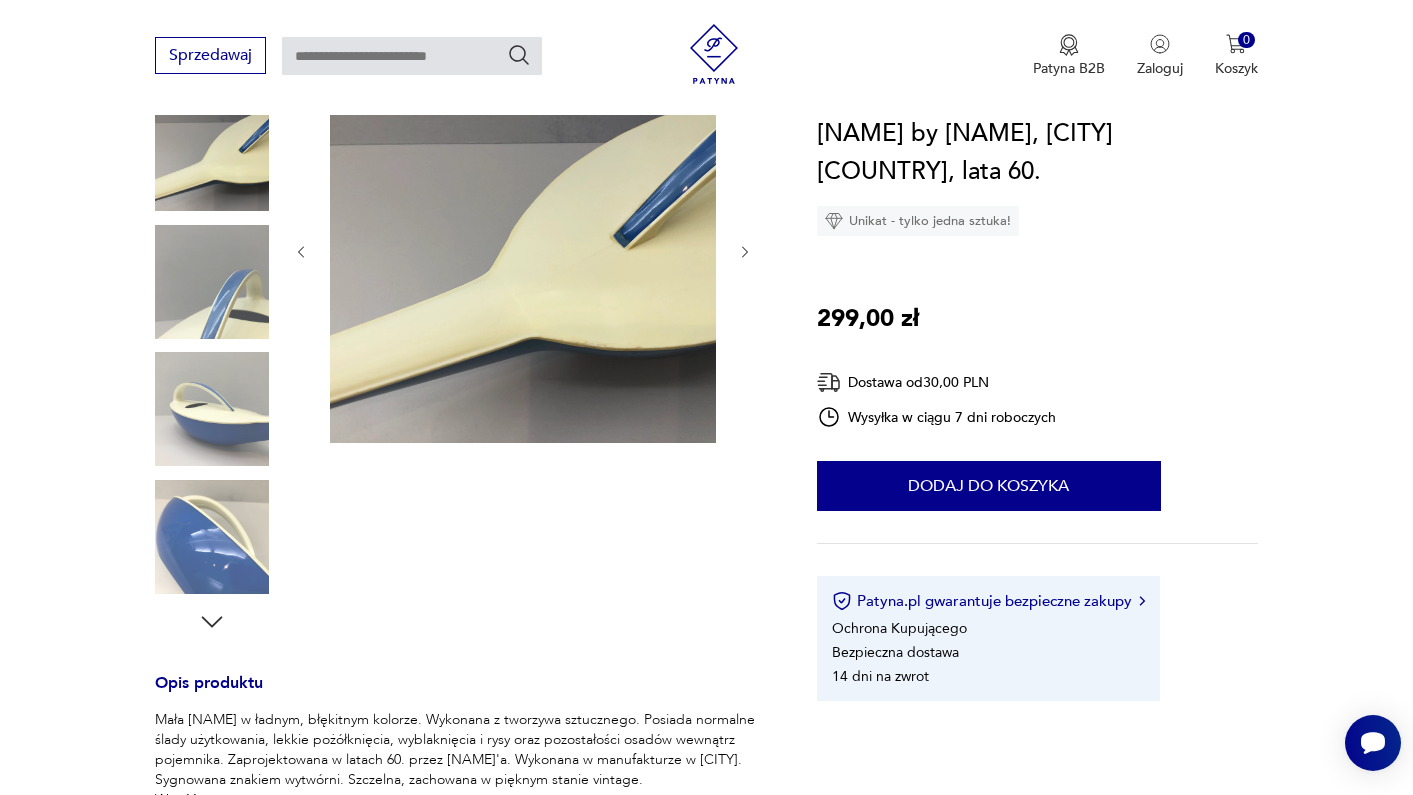 click at bounding box center (212, 409) 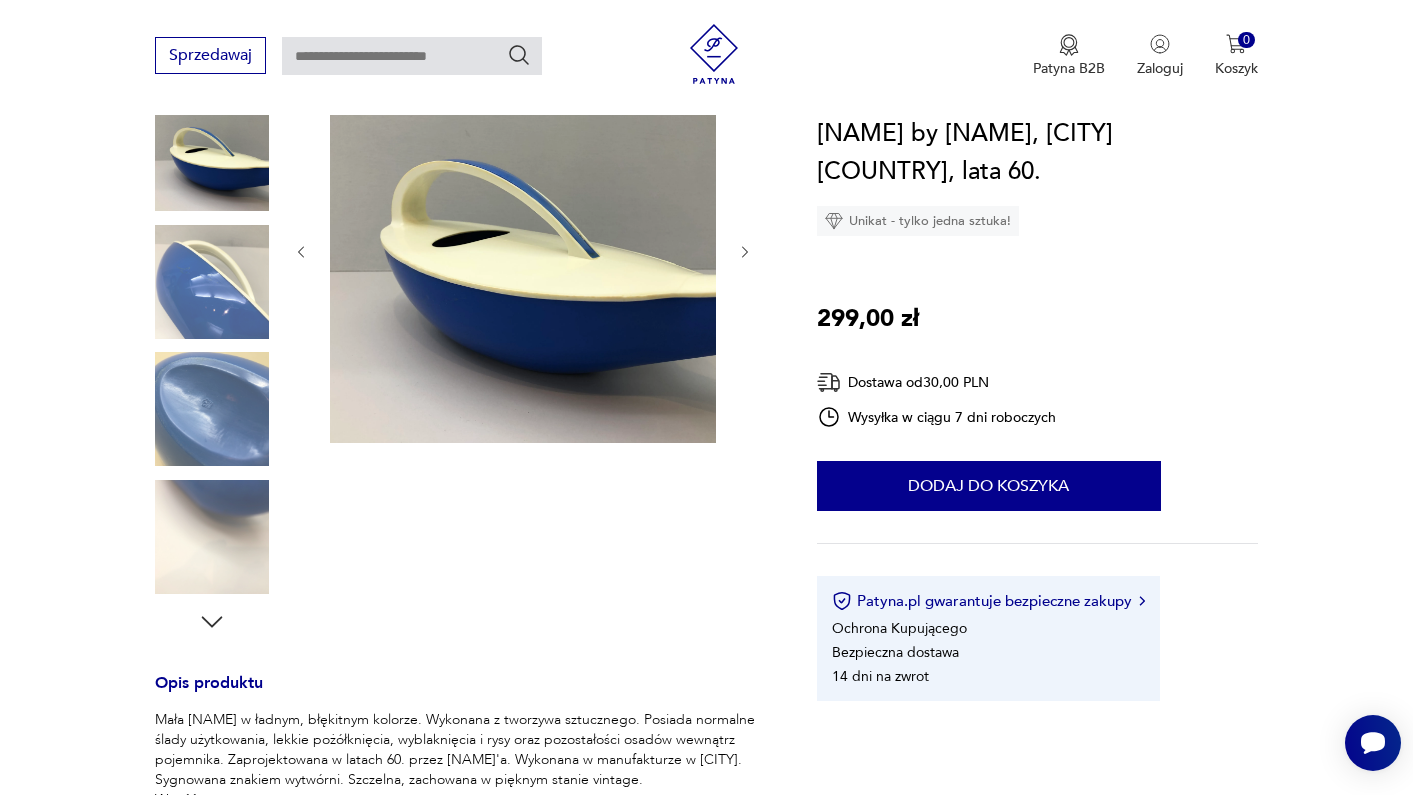 click at bounding box center (212, 409) 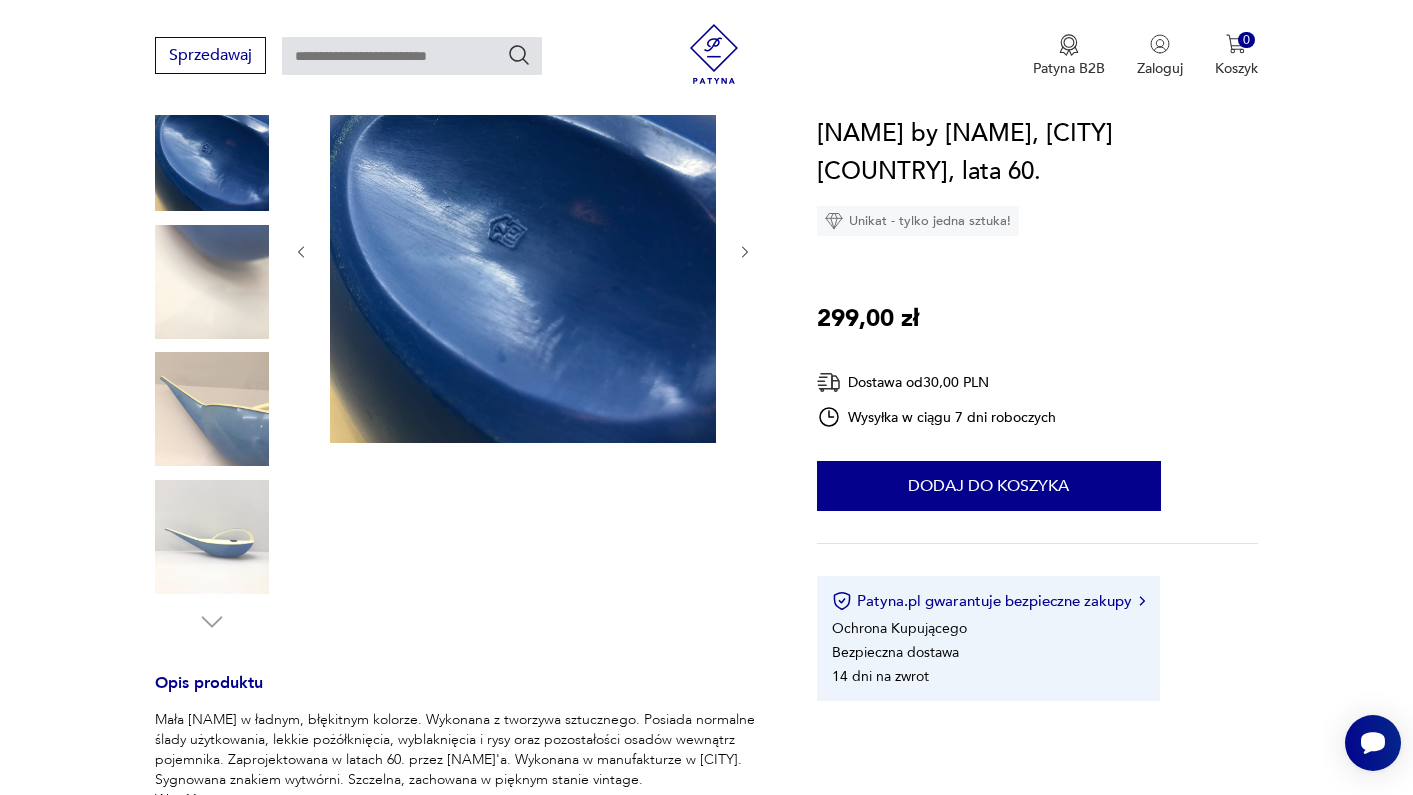 click at bounding box center (212, 409) 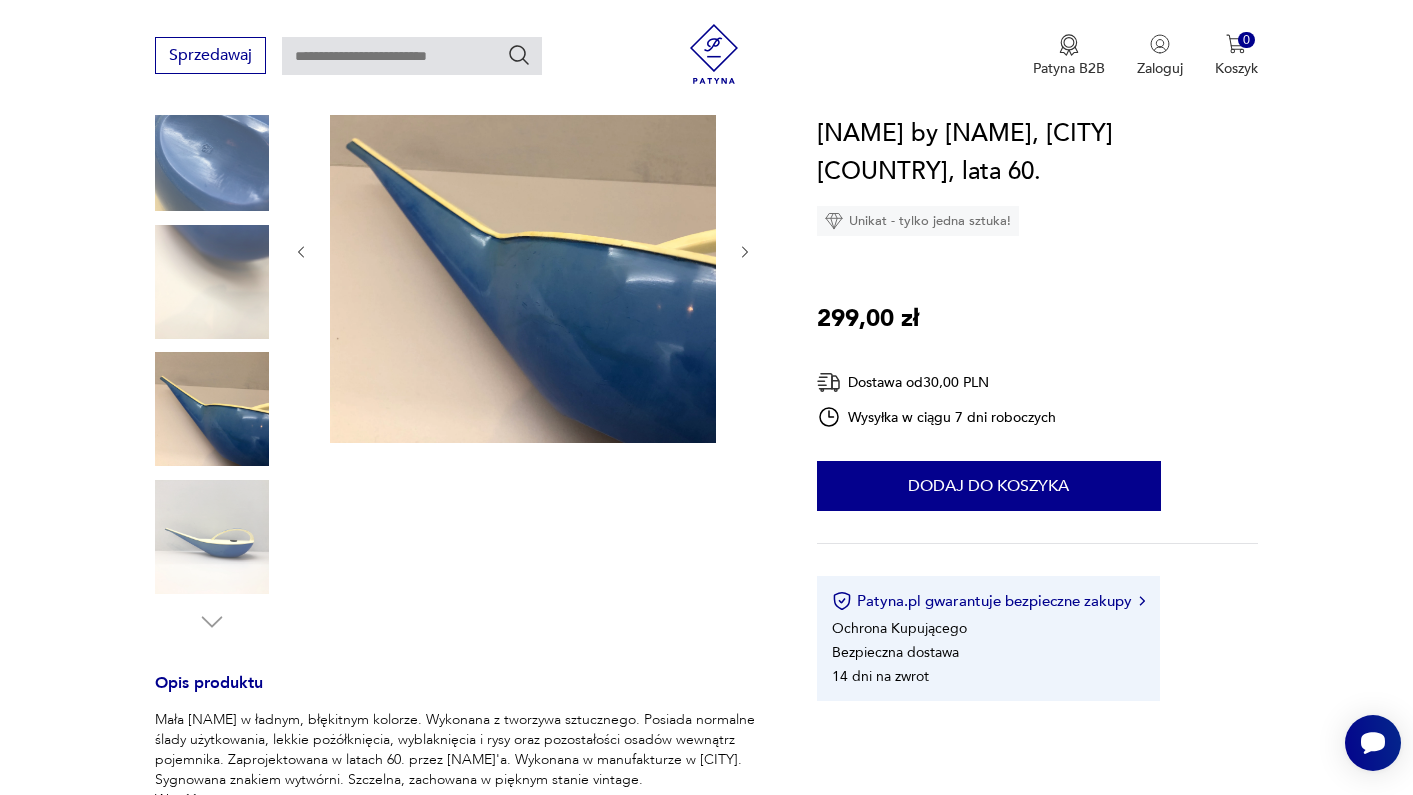 click at bounding box center [212, 409] 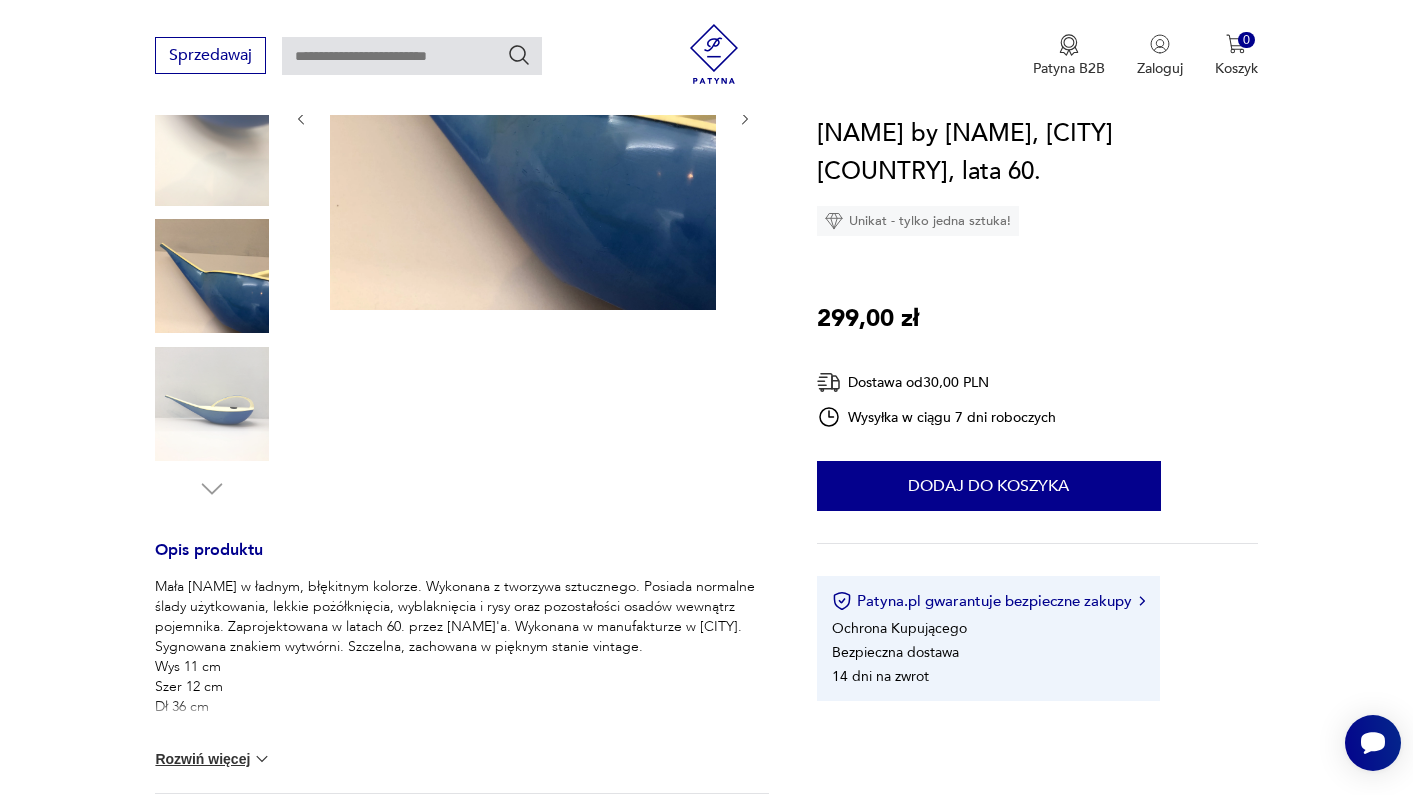 scroll, scrollTop: 406, scrollLeft: 0, axis: vertical 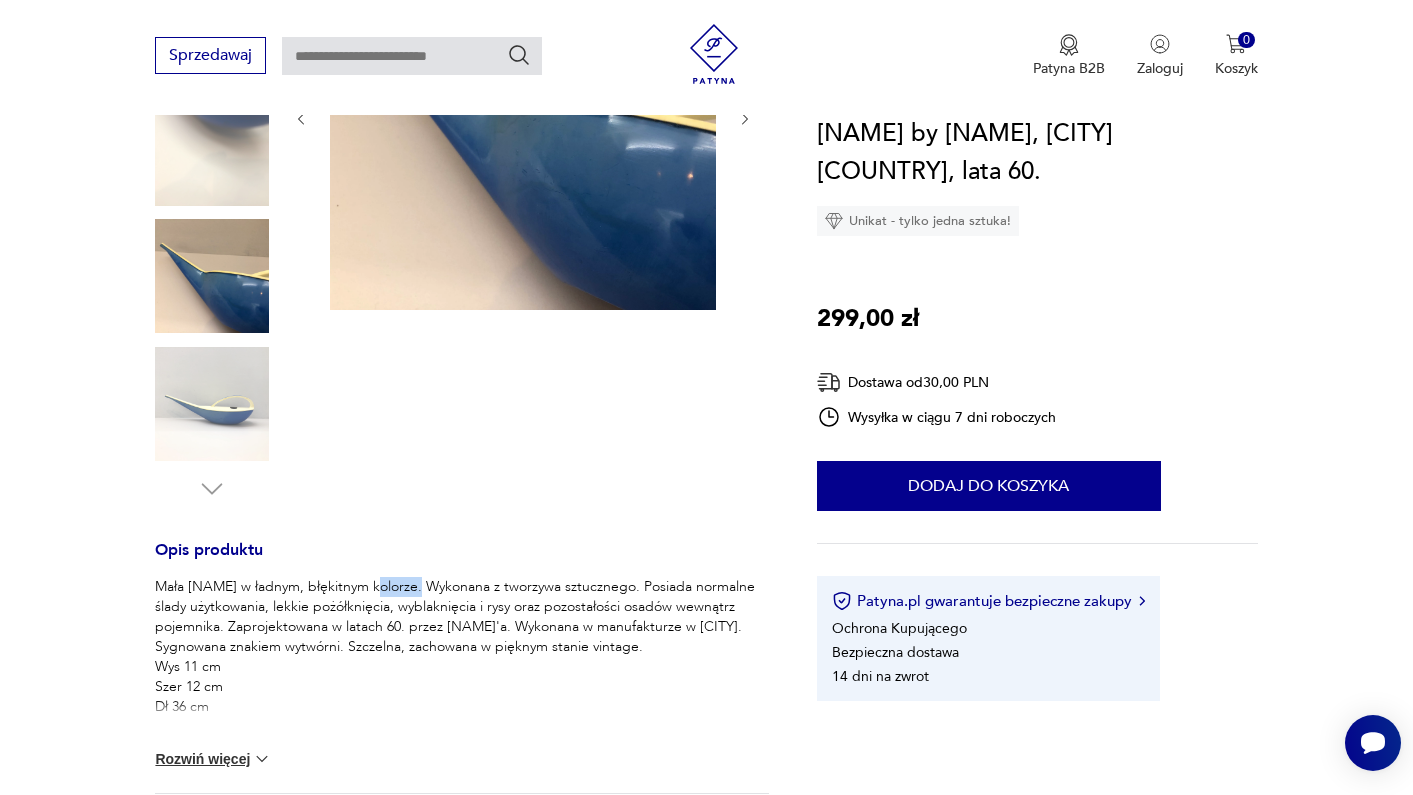 click on "Mała [NAME] w ładnym, błękitnym kolorze. Wykonana z tworzywa sztucznego. Posiada normalne ślady użytkowania, lekkie pożółknięcia, wyblaknięcia i rysy oraz pozostałości osadów wewnątrz pojemnika. Zaprojektowana w latach 60. przez [NAME]'a. Wykonana w manufakturze w [CITY]. Sygnowana znakiem wytwórni. Szczelna, zachowana w pięknym stanie vintage.
Wys 11 cm
Szer 12 cm
Dł 36 cm" at bounding box center (461, 647) 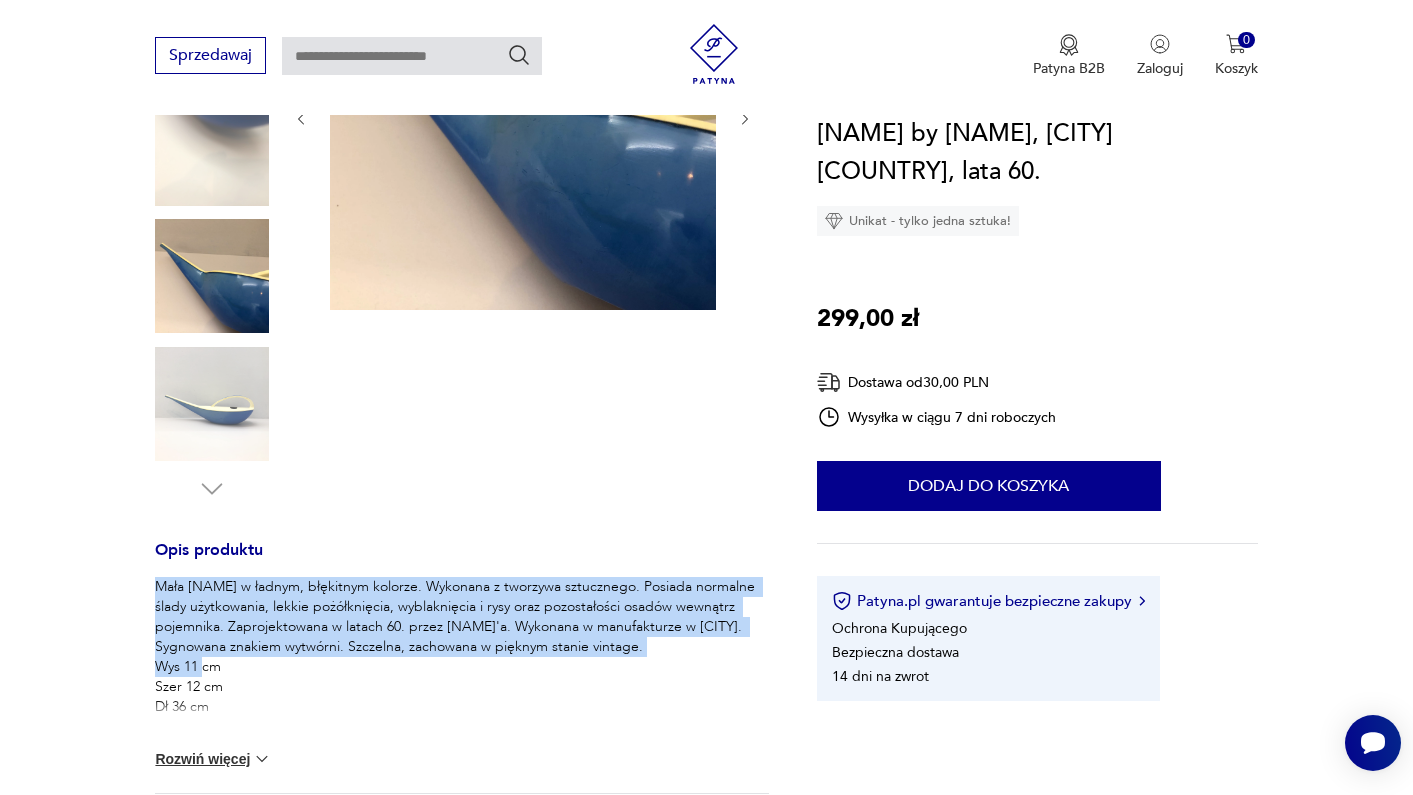 click on "Mała [NAME] w ładnym, błękitnym kolorze. Wykonana z tworzywa sztucznego. Posiada normalne ślady użytkowania, lekkie pożółknięcia, wyblaknięcia i rysy oraz pozostałości osadów wewnątrz pojemnika. Zaprojektowana w latach 60. przez [NAME]'a. Wykonana w manufakturze w [CITY]. Sygnowana znakiem wytwórni. Szczelna, zachowana w pięknym stanie vintage.
Wys 11 cm
Szer 12 cm
Dł 36 cm" at bounding box center [461, 647] 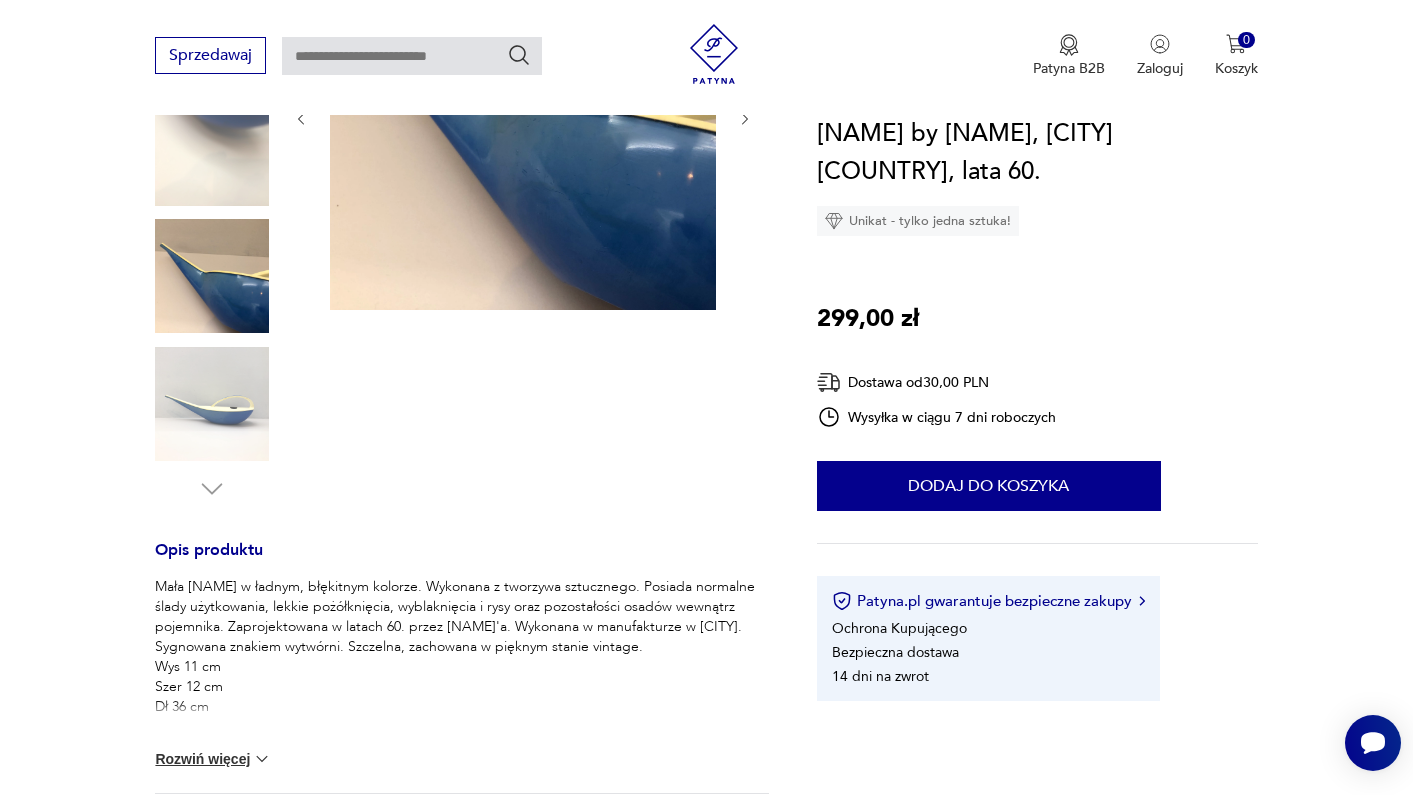 click on "Mała [NAME] w ładnym, błękitnym kolorze. Wykonana z tworzywa sztucznego. Posiada normalne ślady użytkowania, lekkie pożółknięcia, wyblaknięcia i rysy oraz pozostałości osadów wewnątrz pojemnika. Zaprojektowana w latach 60. przez [NAME]'a. Wykonana w manufakturze w [CITY]. Sygnowana znakiem wytwórni. Szczelna, zachowana w pięknym stanie vintage.
Wys 11 cm
Szer 12 cm
Dł 36 cm" at bounding box center [461, 647] 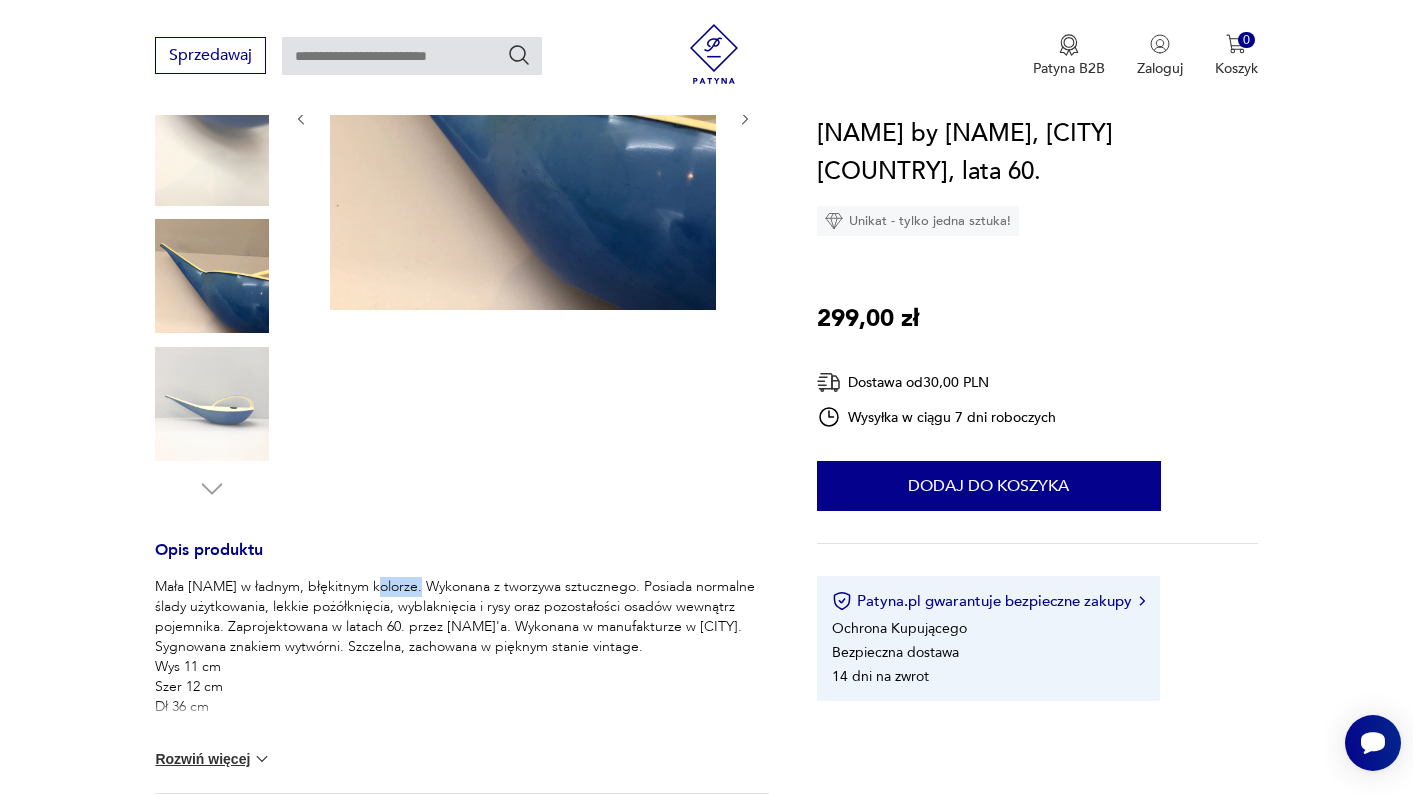 type on "*******" 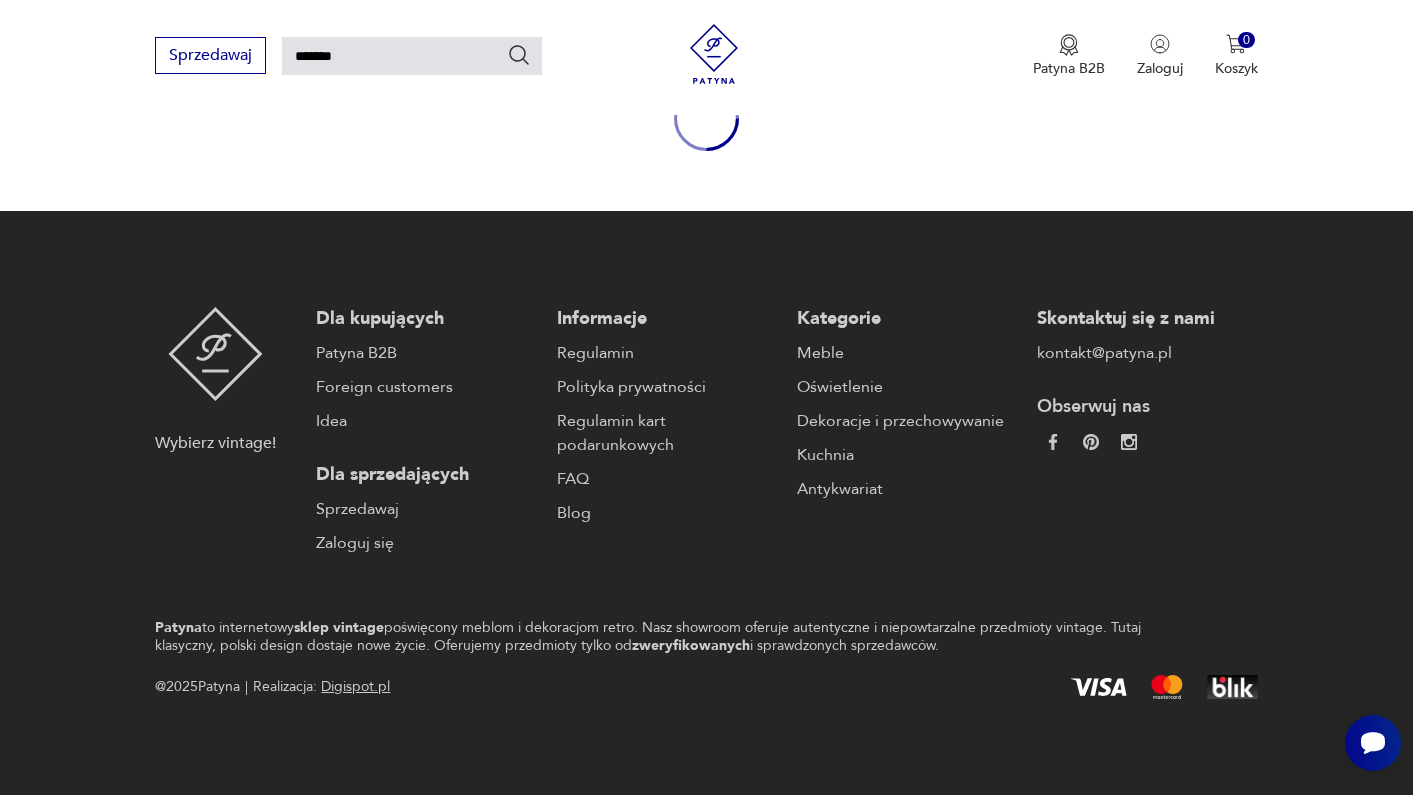 scroll, scrollTop: 256, scrollLeft: 0, axis: vertical 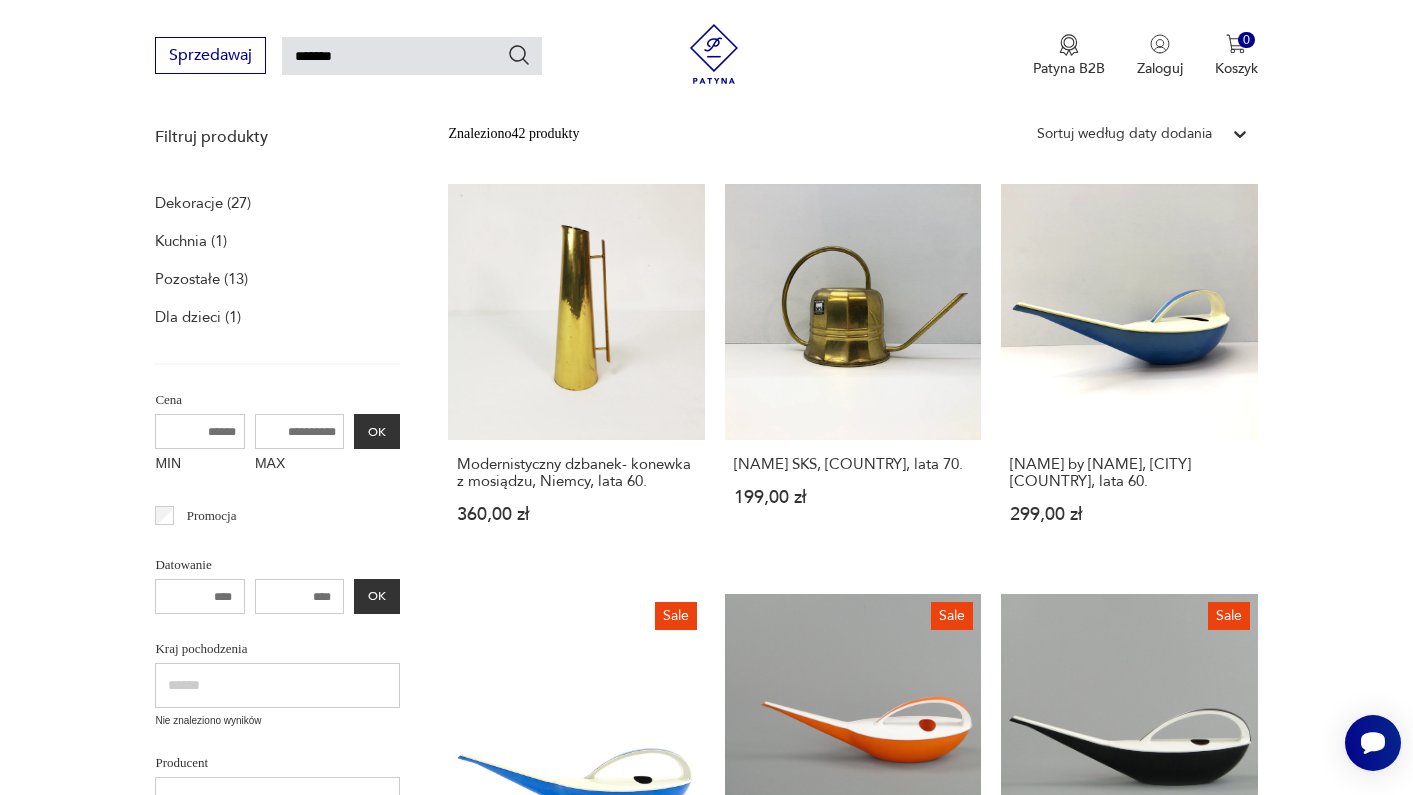 click on "Sale [NAME], [NAME], [CITY], [COUNTRY], 1960 640,00 zł 800,00 zł" at bounding box center (576, 794) 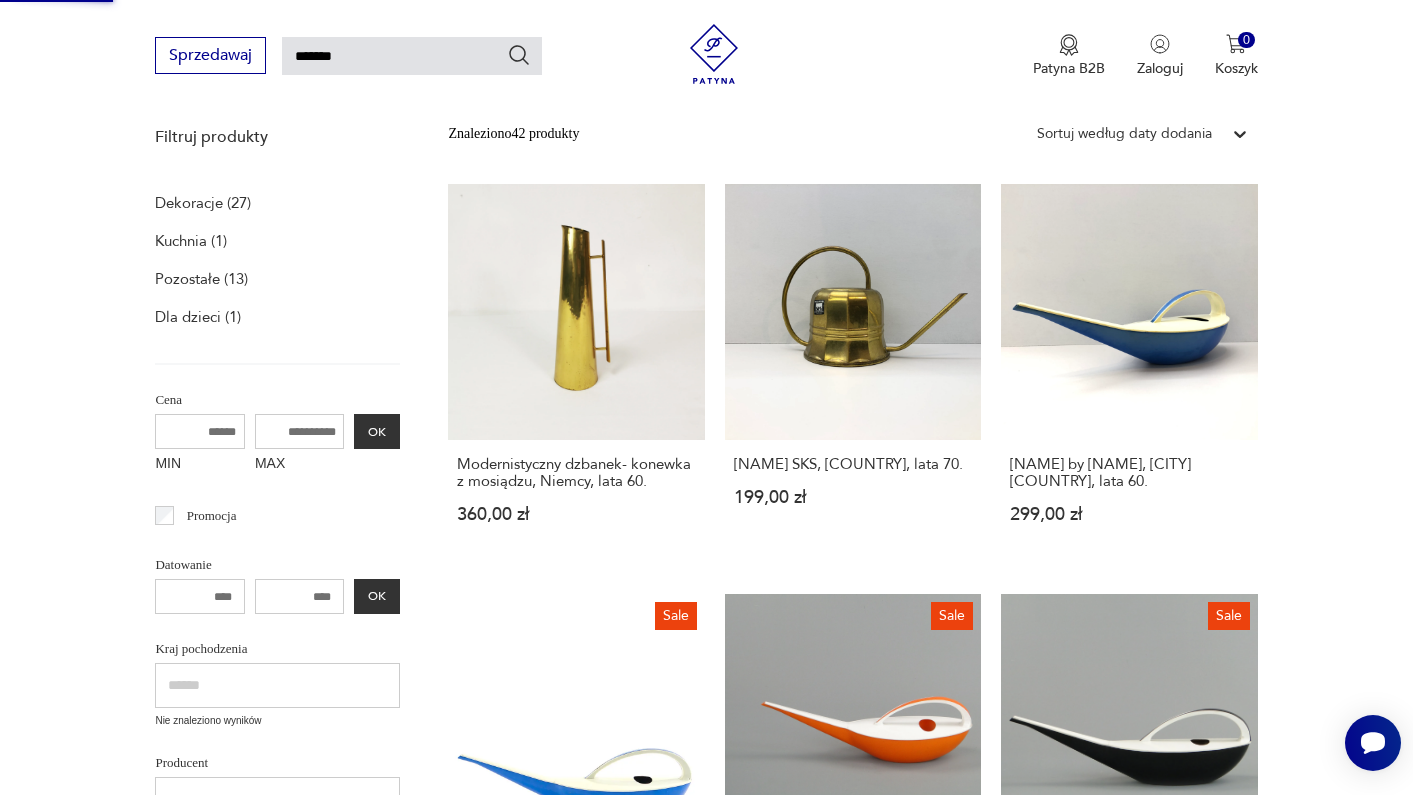 type 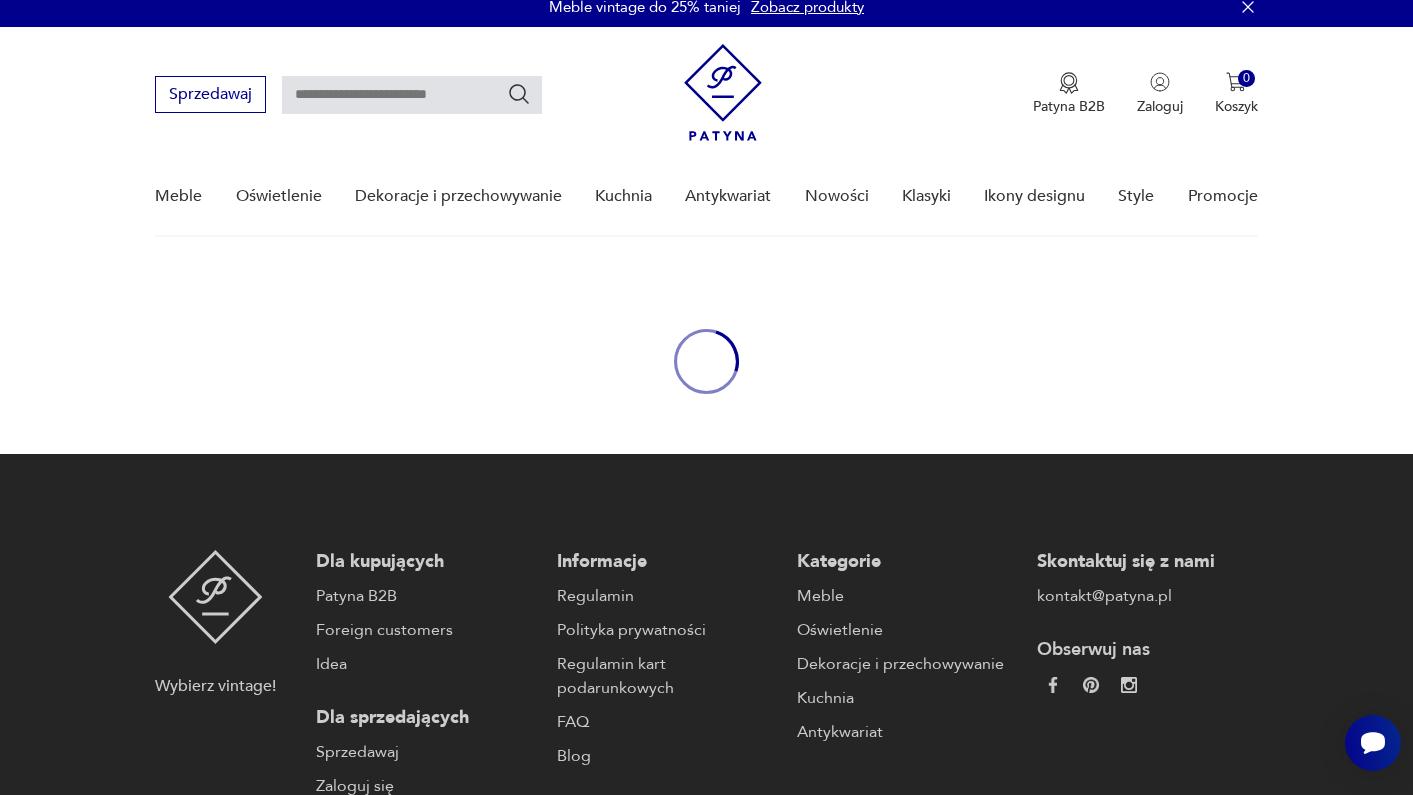 scroll, scrollTop: 0, scrollLeft: 0, axis: both 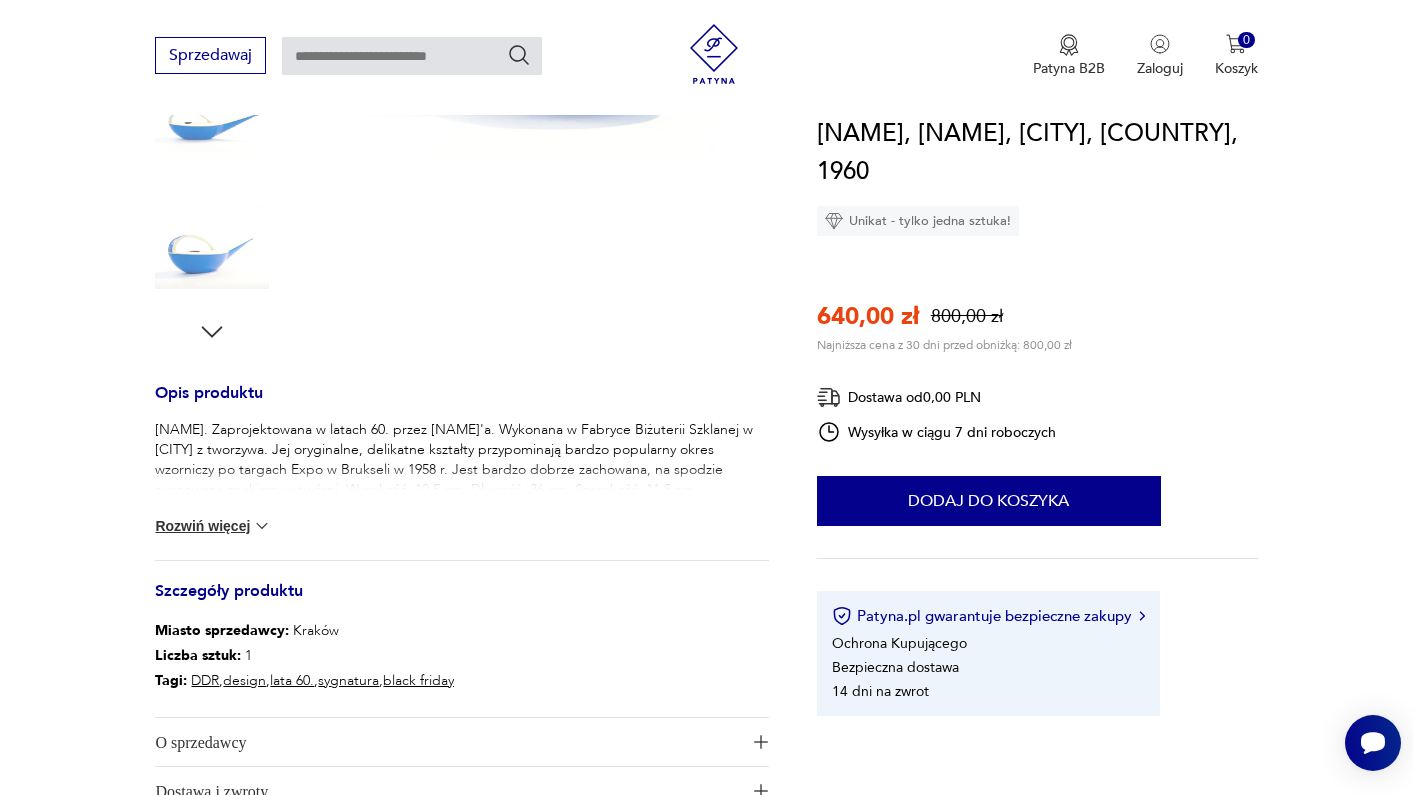click on "Rozwiń więcej" at bounding box center (213, 526) 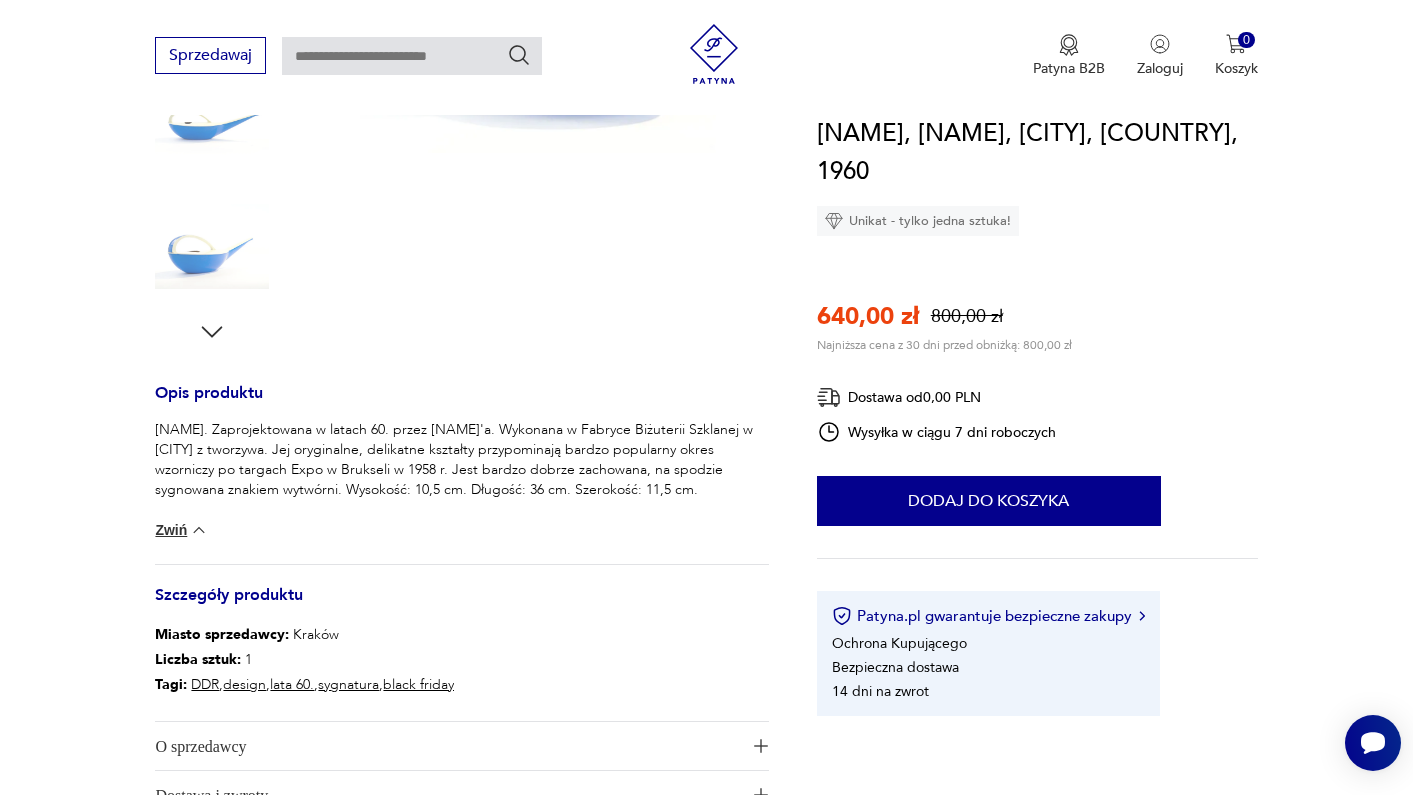 click on "[NAME]. Zaprojektowana w latach 60. przez [NAME]'a. Wykonana w Fabryce Biżuterii Szklanej w [CITY] z tworzywa. Jej oryginalne, delikatne kształty przypominają bardzo popularny okres wzorniczy po targach Expo w Brukseli w 1958 r. Jest bardzo dobrze zachowana, na spodzie sygnowana znakiem wytwórni. Wysokość: 10,5 cm. Długość: 36 cm. Szerokość: 11,5 cm." at bounding box center [461, 460] 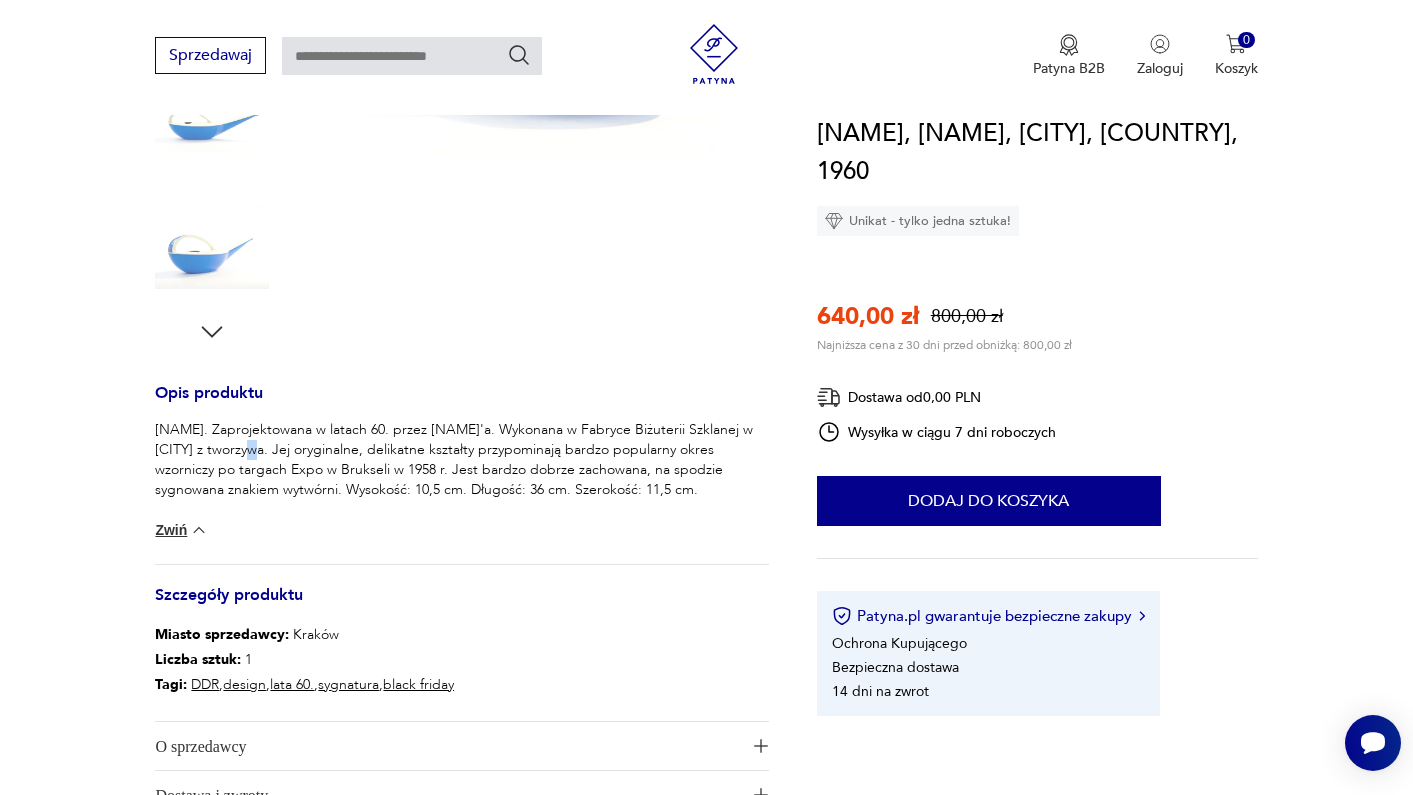 click on "[NAME]. Zaprojektowana w latach 60. przez [NAME]'a. Wykonana w Fabryce Biżuterii Szklanej w [CITY] z tworzywa. Jej oryginalne, delikatne kształty przypominają bardzo popularny okres wzorniczy po targach Expo w Brukseli w 1958 r. Jest bardzo dobrze zachowana, na spodzie sygnowana znakiem wytwórni. Wysokość: 10,5 cm. Długość: 36 cm. Szerokość: 11,5 cm." at bounding box center (461, 460) 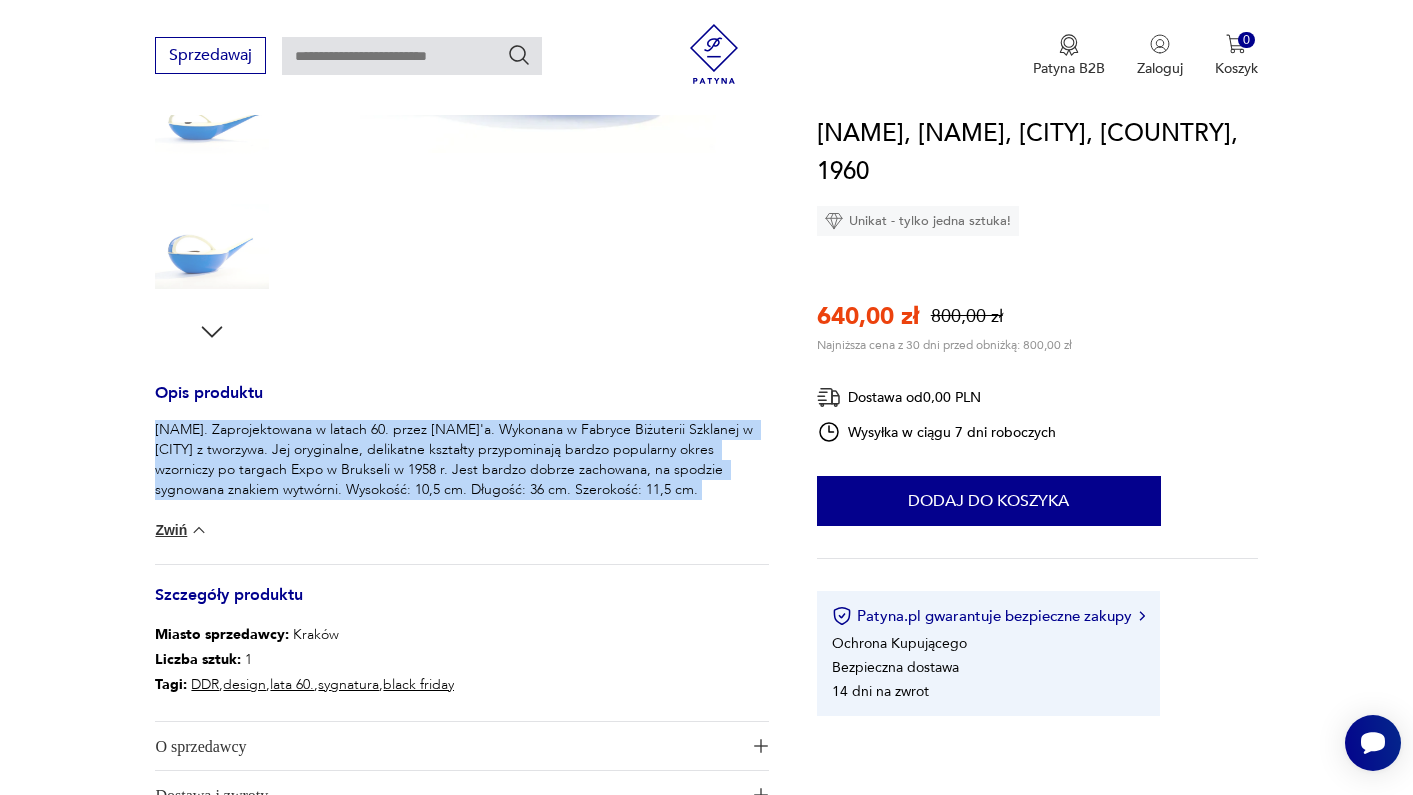 click on "Sale Opis produktu [NAME]. Zaprojektowana w latach 60. przez [NAME]'a. Wykonana w Fabryce Biżuterii Szklanej w [CITY] z tworzywa. Jej oryginalne, delikatne kształty przypominają bardzo popularny okres wzorniczy po targach Expo w Brukseli w 1958 r. Jest bardzo dobrze zachowana, na spodzie sygnowana znakiem wytwórni. Wysokość: 10,5 cm. Długość: 36 cm. Szerokość: 11,5 cm. Zwiń Szczegóły produktu Miasto sprzedawcy :   [CITY] Liczba sztuk:   1 Tagi:   DDR ,  design ,  lata 60. ,  sygnatura ,  black friday O sprzedawcy Antyki Galicja Zweryfikowany sprzedawca [CITY] Od 6 lat z Patyną Dostawa i zwroty Dostępne formy dostawy: Darmowa dostawa   0,00 PLN Zwroty: Jeśli z jakiegokolwiek powodu chcesz zwrócić zamówiony przedmiot, masz na to   14 dni od momentu otrzymania przesyłki. [NAME], [NAME], [CITY], [COUNTRY], 1960 Unikat - tylko jedna sztuka! 640,00 zł 800,00 zł Najniższa cena z 30 dni przed obniżką: 800,00 zł Dostawa od  0,00 PLN Wysyłka w ciągu 7 dni roboczych 1 :" at bounding box center [706, 317] 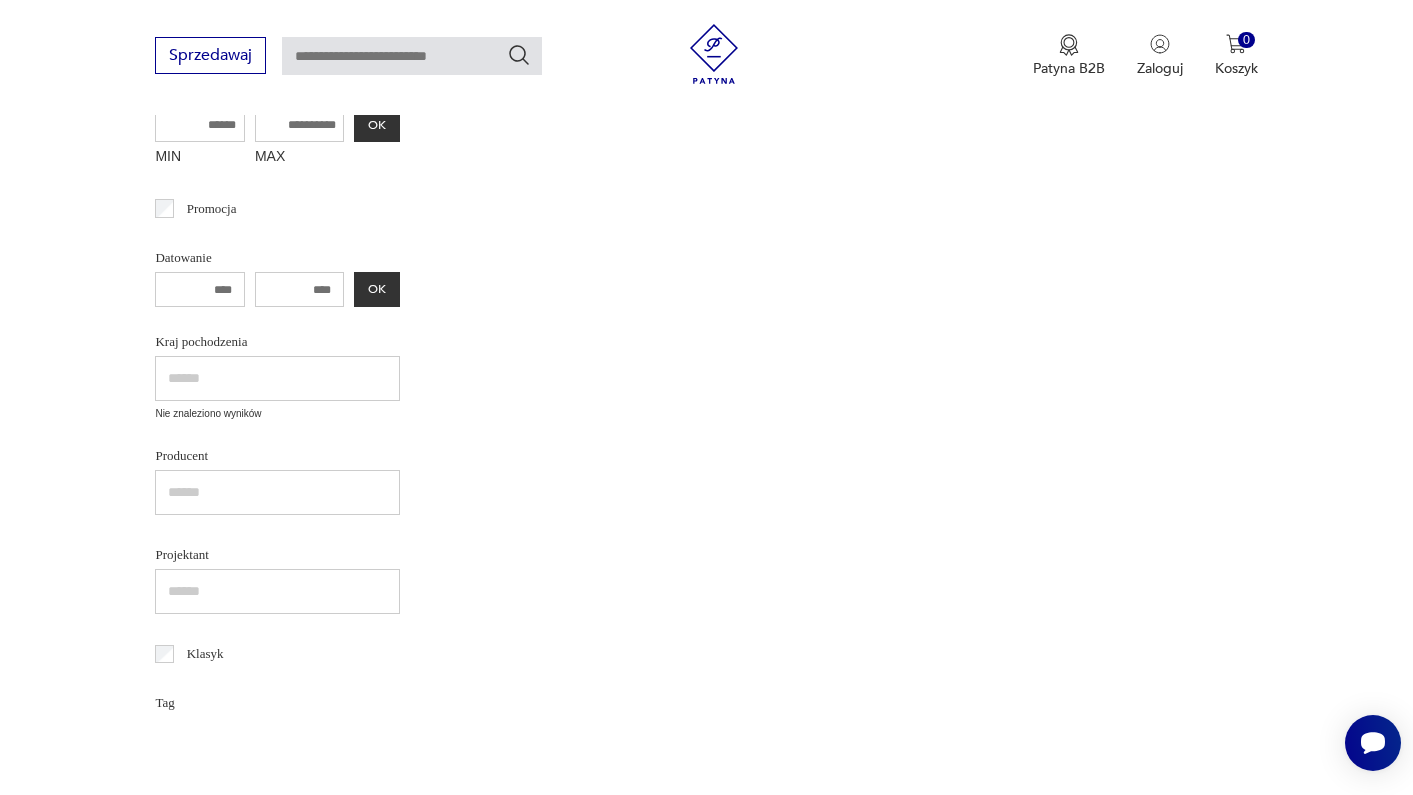 type on "*******" 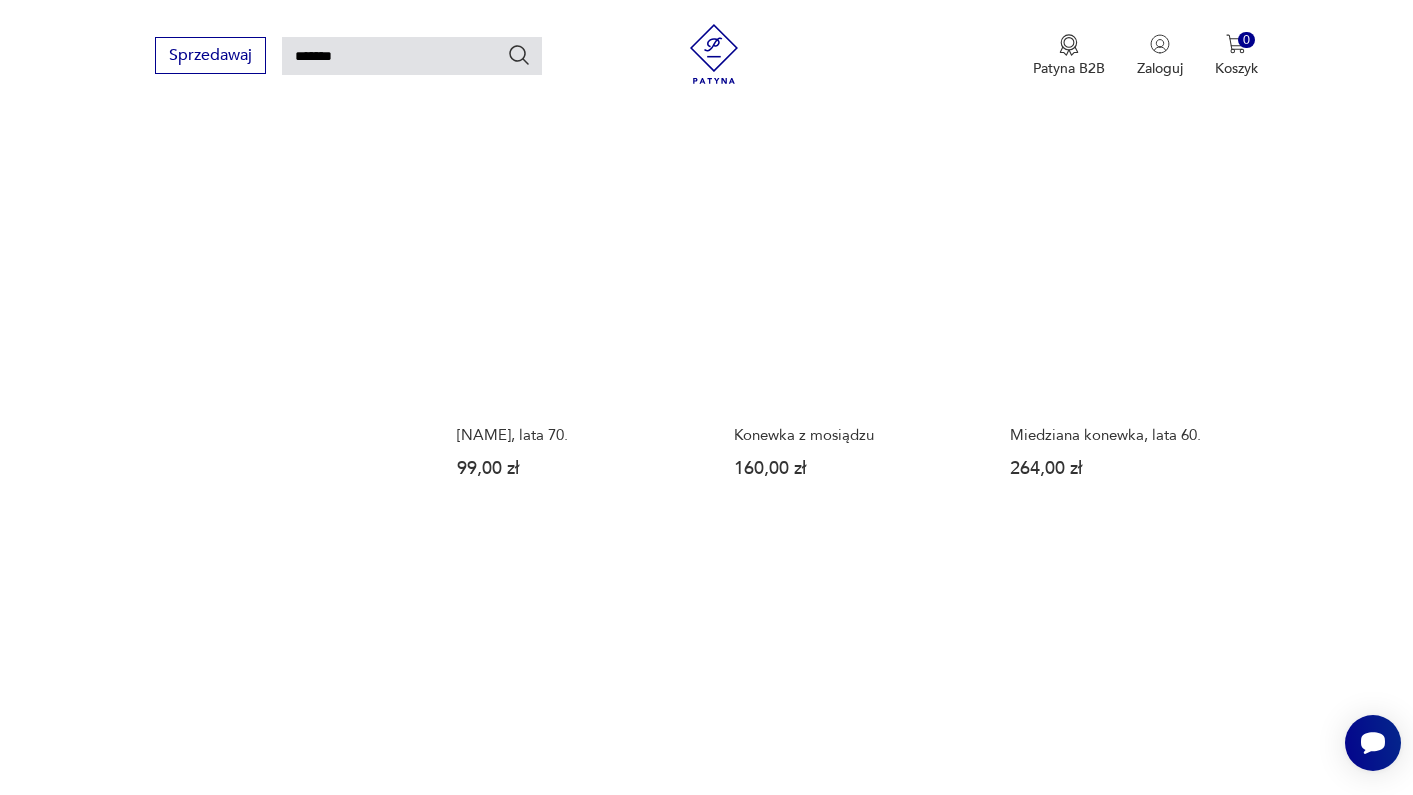 scroll, scrollTop: 1647, scrollLeft: 0, axis: vertical 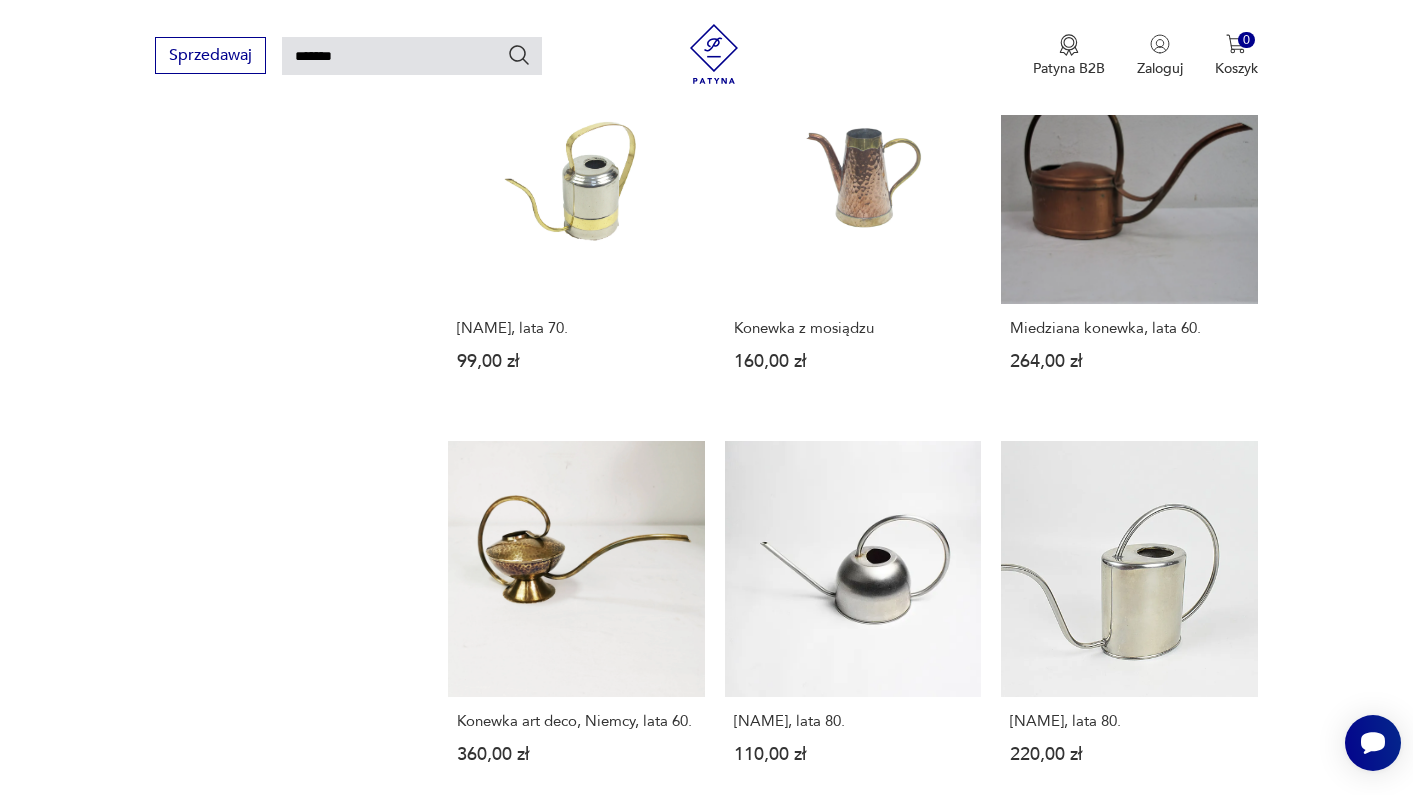 click on "2" at bounding box center (1102, 1283) 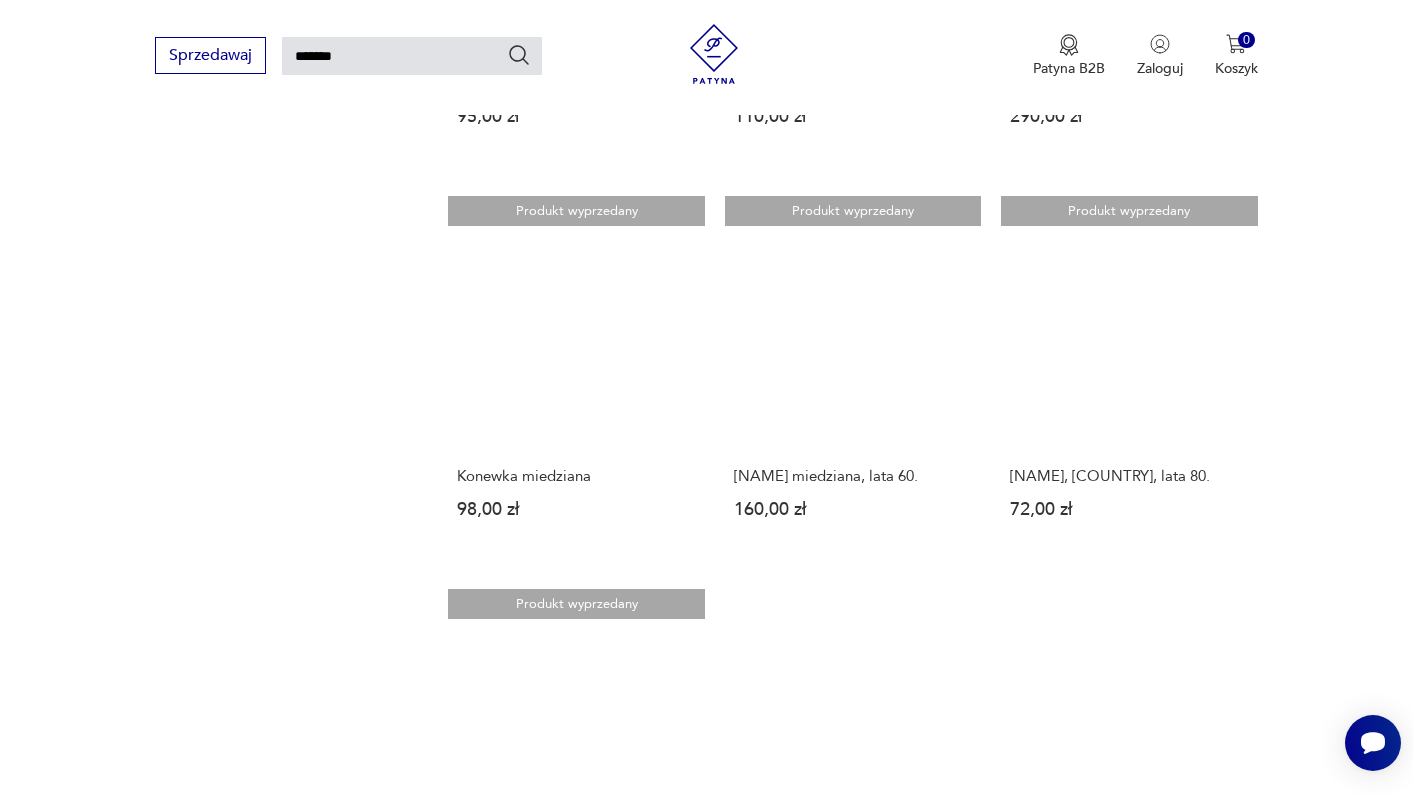 scroll, scrollTop: 1868, scrollLeft: 0, axis: vertical 